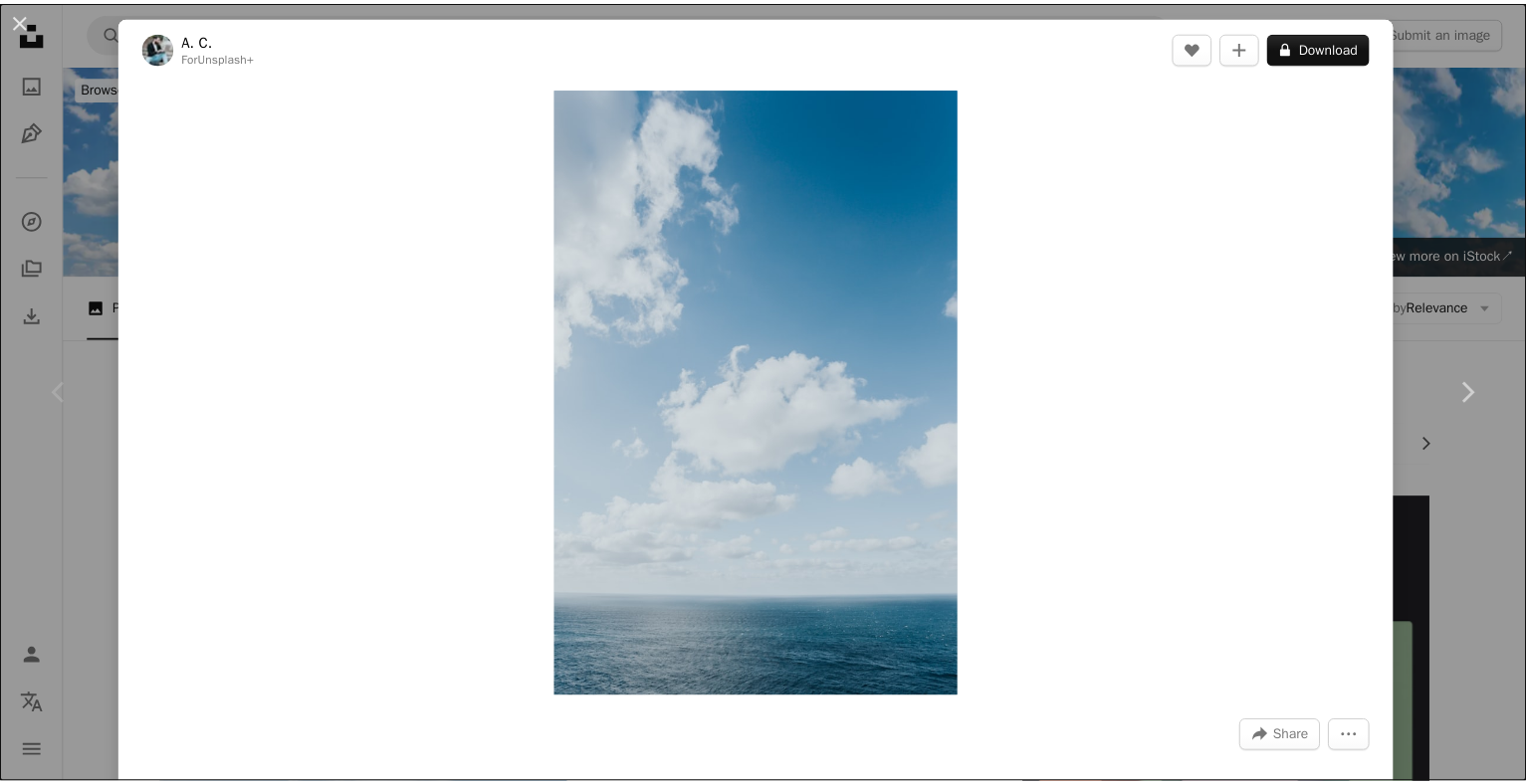 scroll, scrollTop: 398, scrollLeft: 0, axis: vertical 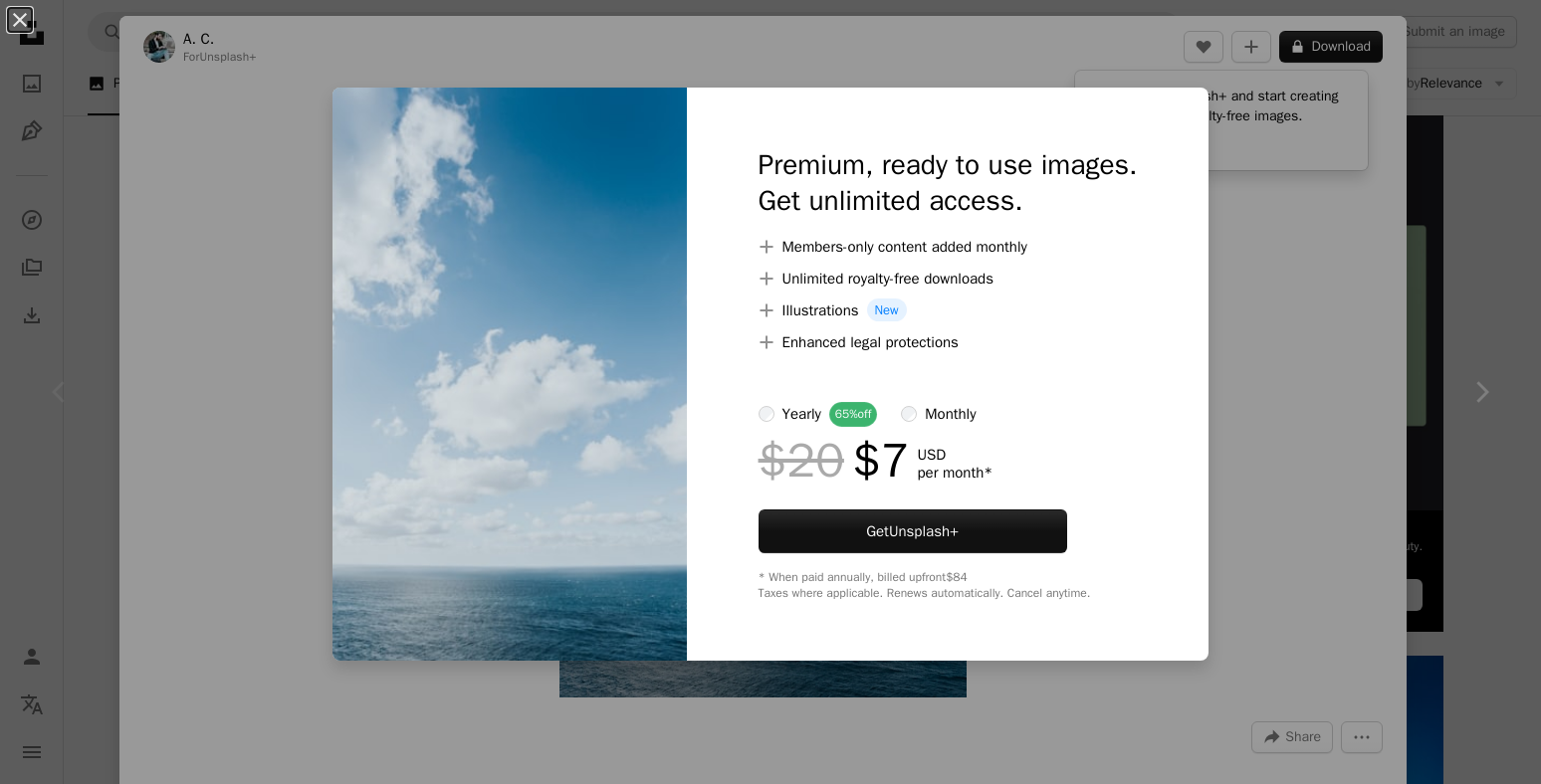 click on "An X shape Premium, ready to use images. Get unlimited access. A plus sign Members-only content added monthly A plus sign Unlimited royalty-free downloads A plus sign Illustrations  New A plus sign Enhanced legal protections yearly 65%  off monthly $20   $7 USD per month * Get  Unsplash+ * When paid annually, billed upfront  $84 Taxes where applicable. Renews automatically. Cancel anytime." at bounding box center (770, 392) 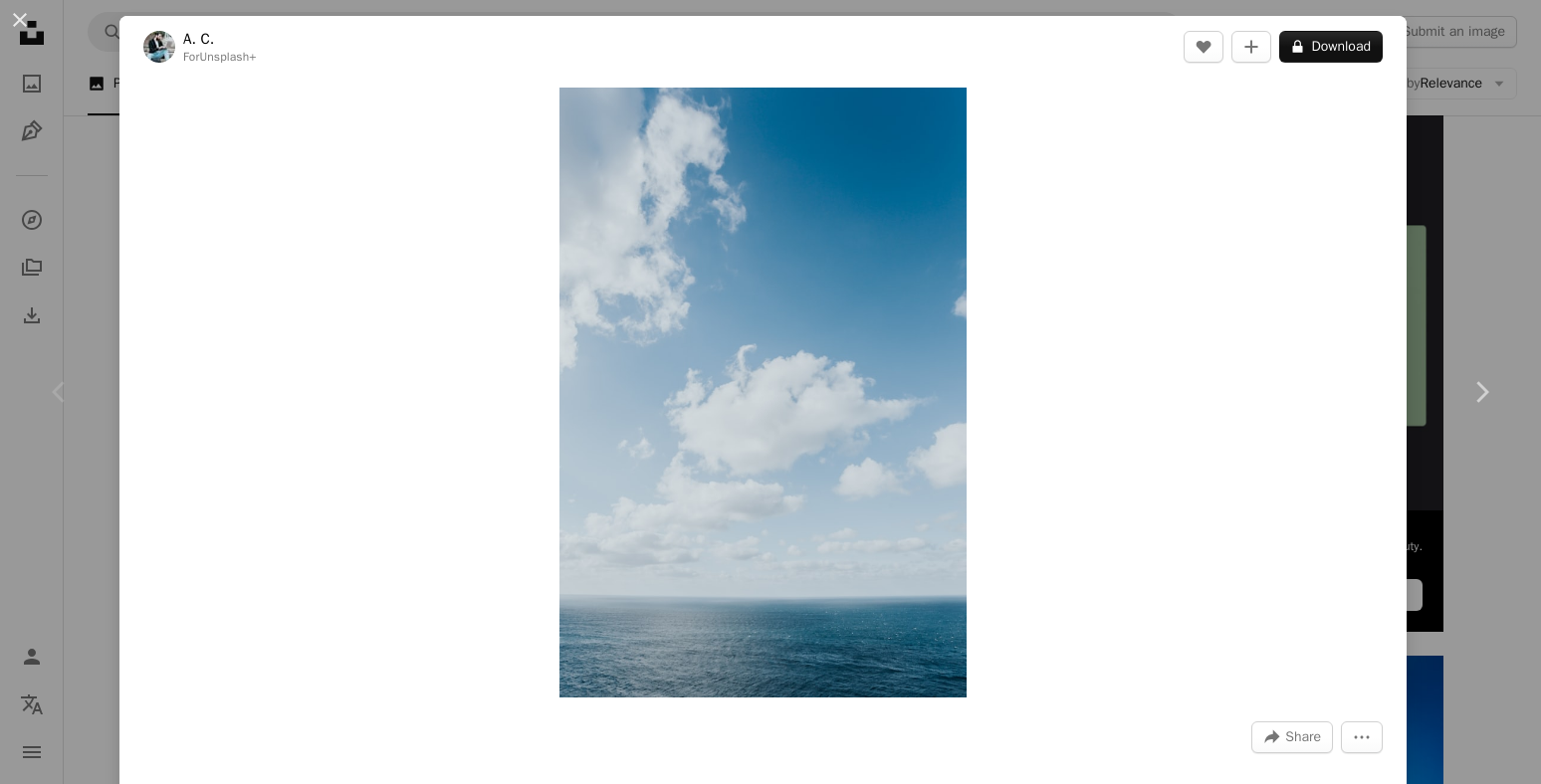 click on "[FIRST] [LAST]" at bounding box center [770, 392] 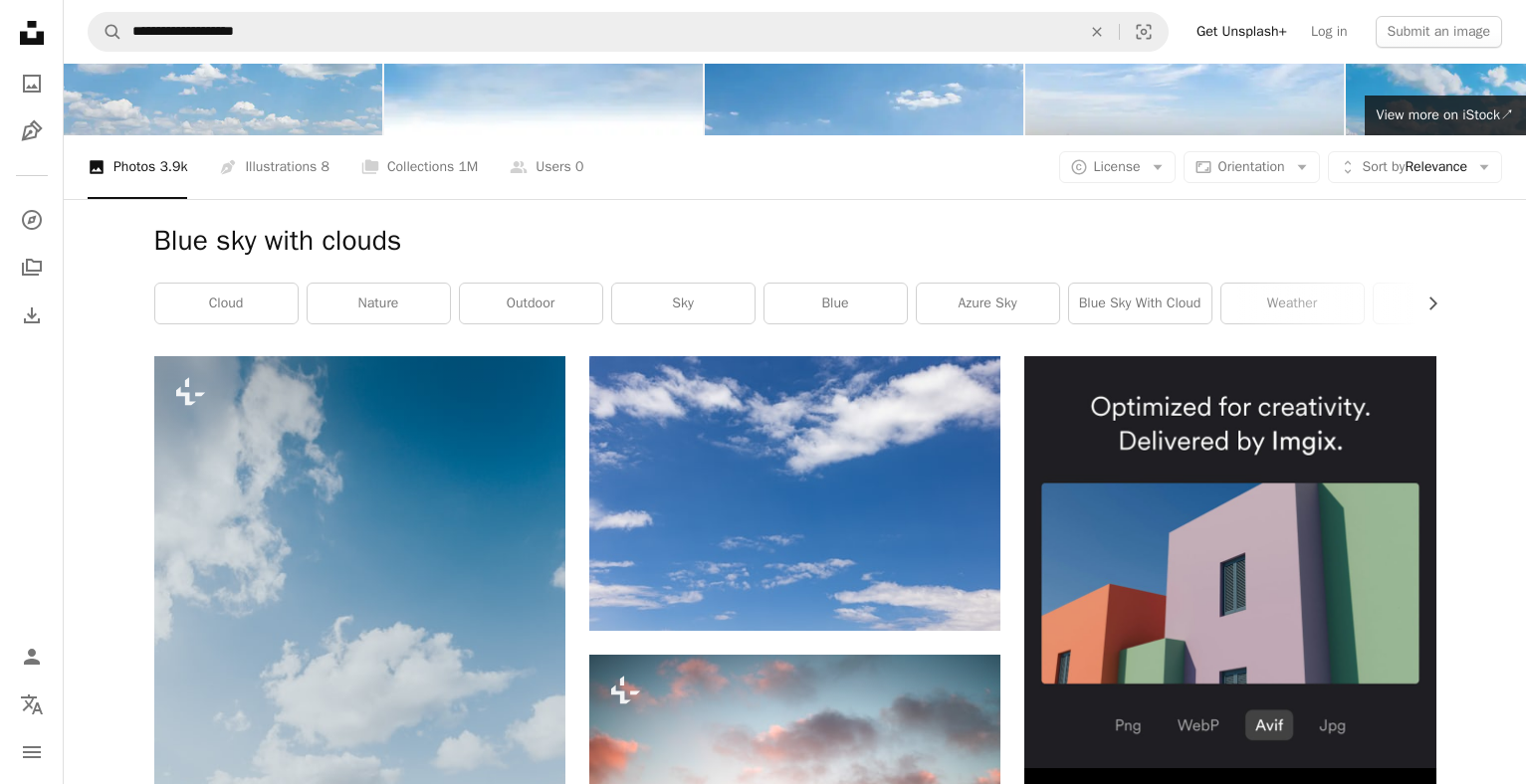 scroll, scrollTop: 99, scrollLeft: 0, axis: vertical 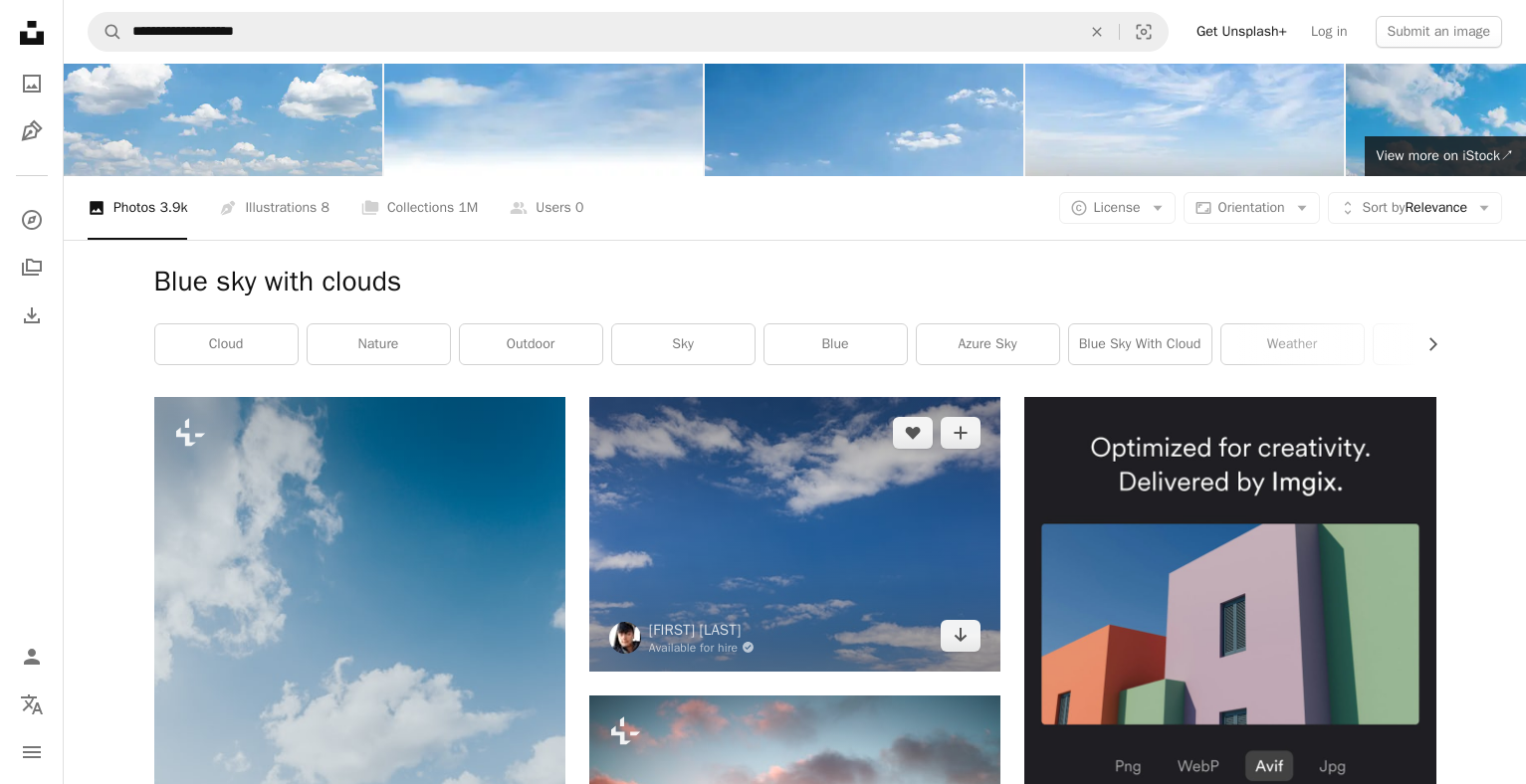 click at bounding box center (794, 533) 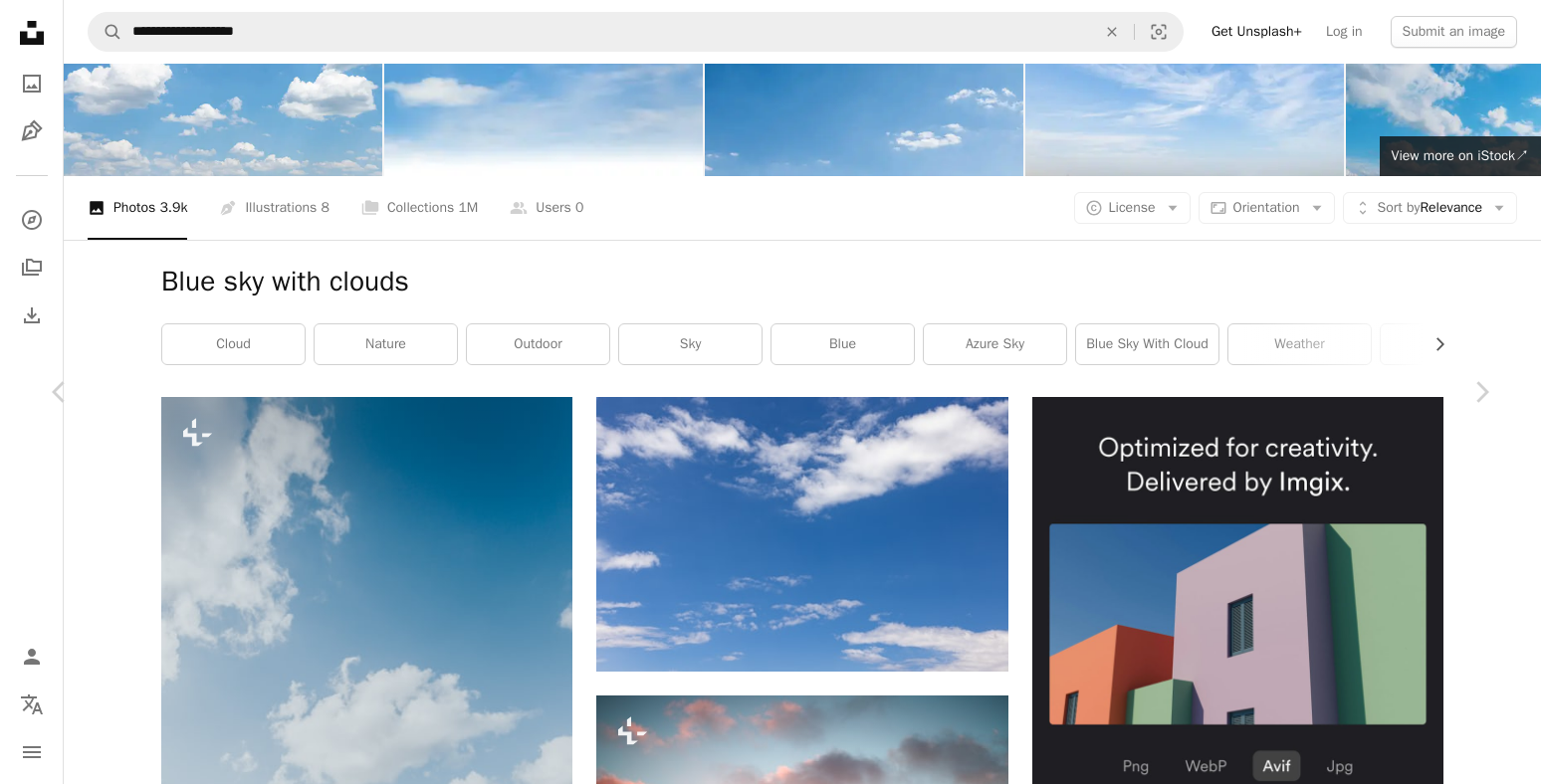 click on "Download free" at bounding box center [1293, 4643] 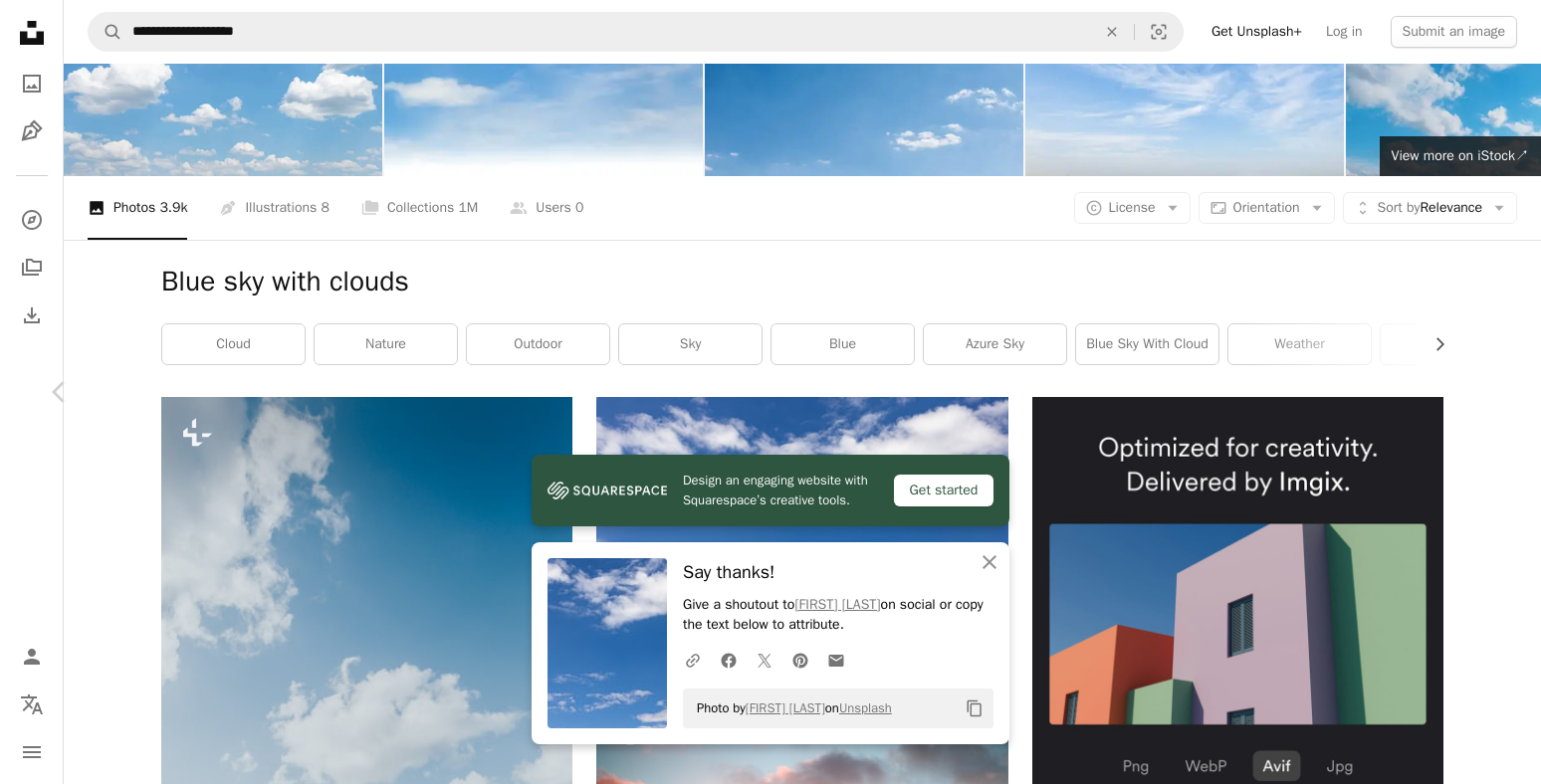 click on "Chevron right" at bounding box center (1481, 392) 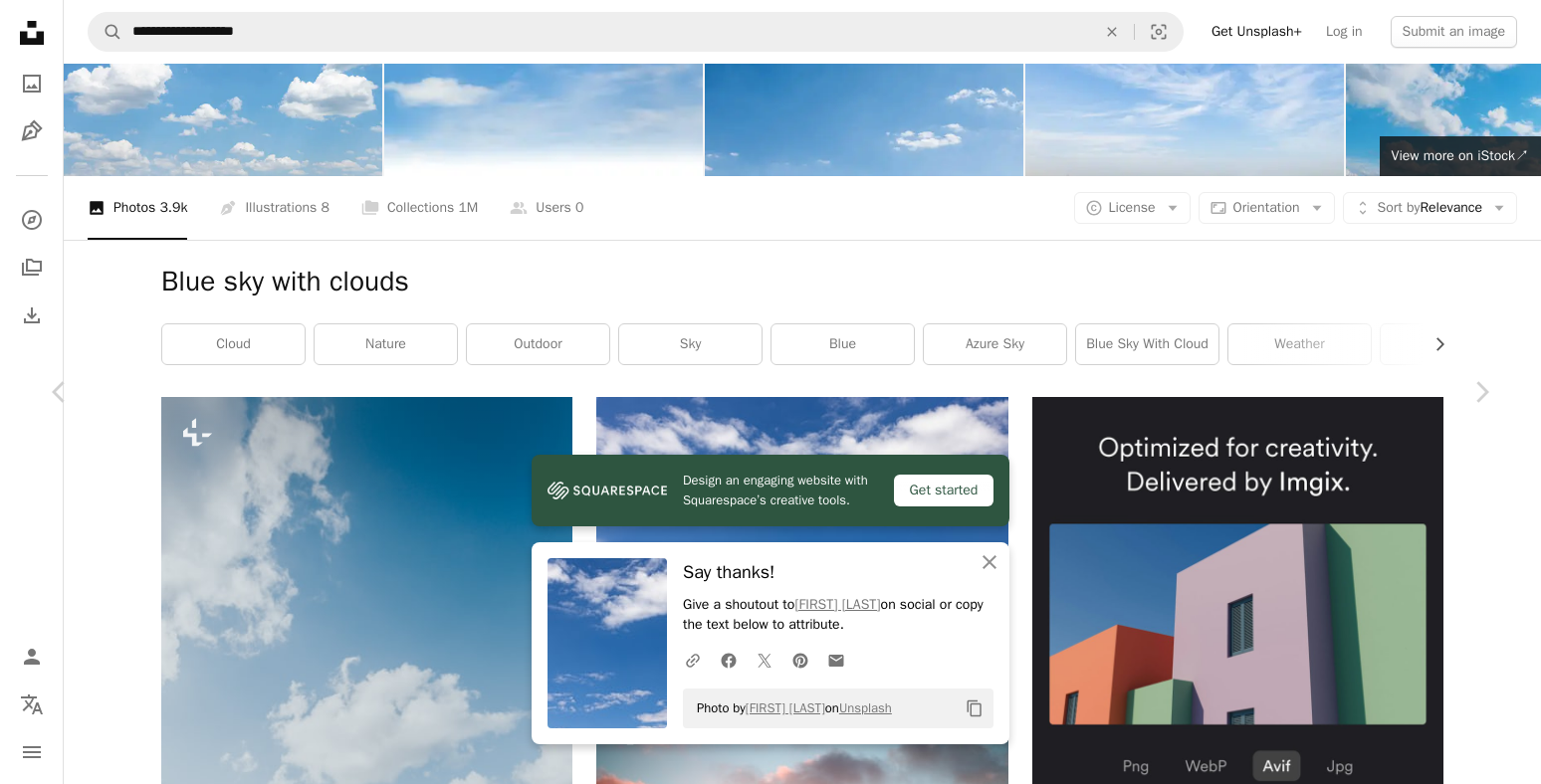 click on "An X shape" at bounding box center [20, 20] 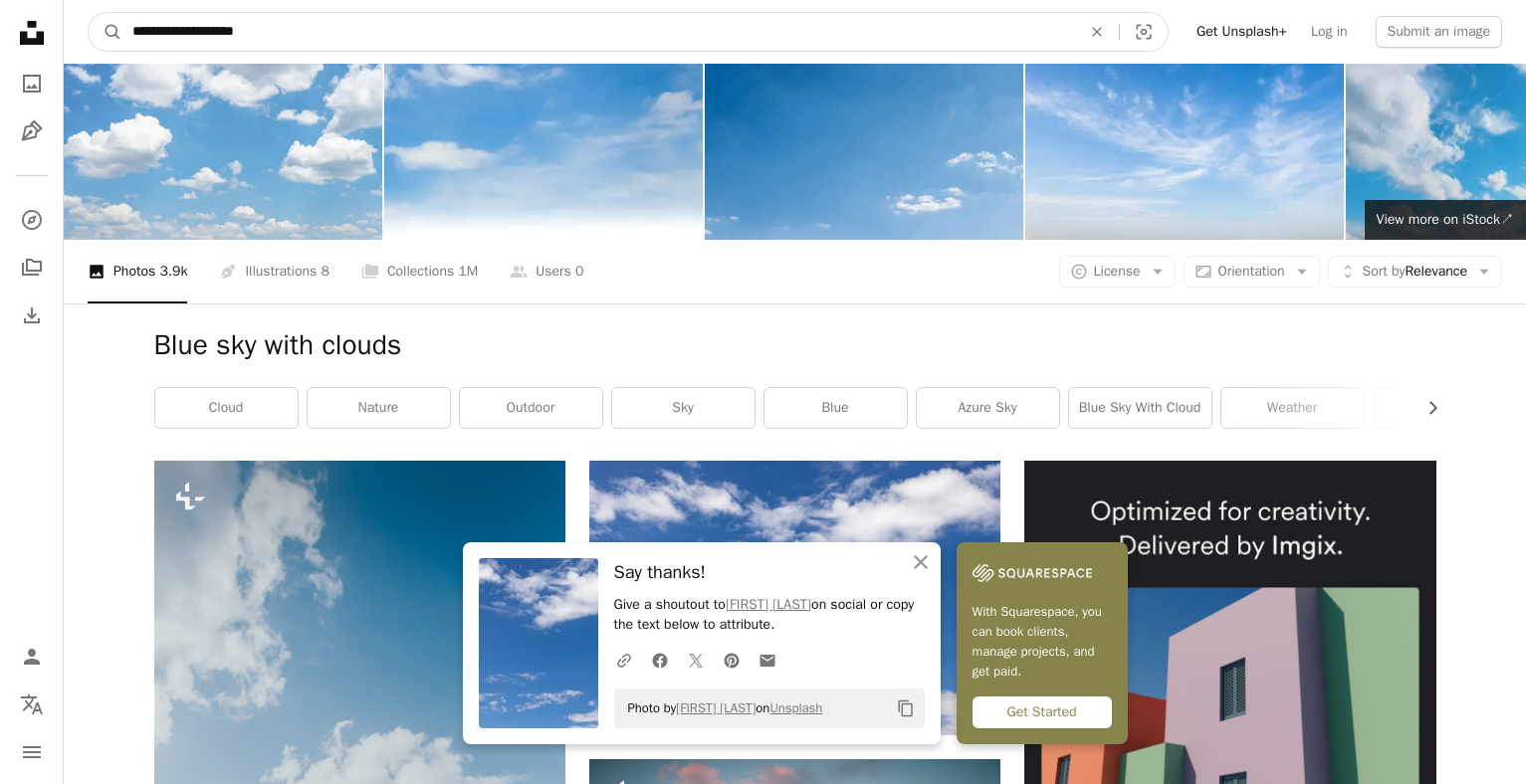 scroll, scrollTop: 0, scrollLeft: 0, axis: both 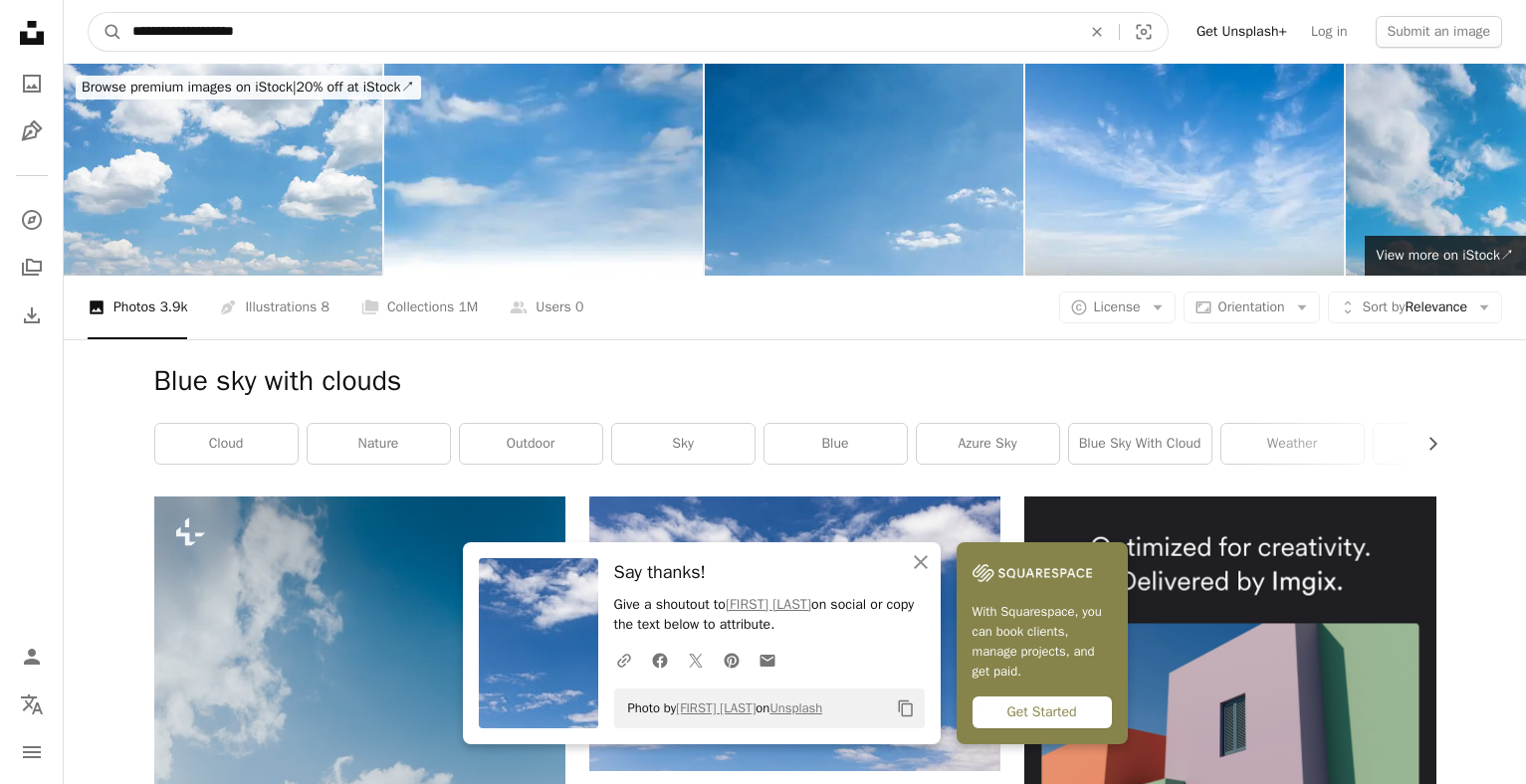 drag, startPoint x: 282, startPoint y: 23, endPoint x: -12, endPoint y: 10, distance: 294.28727 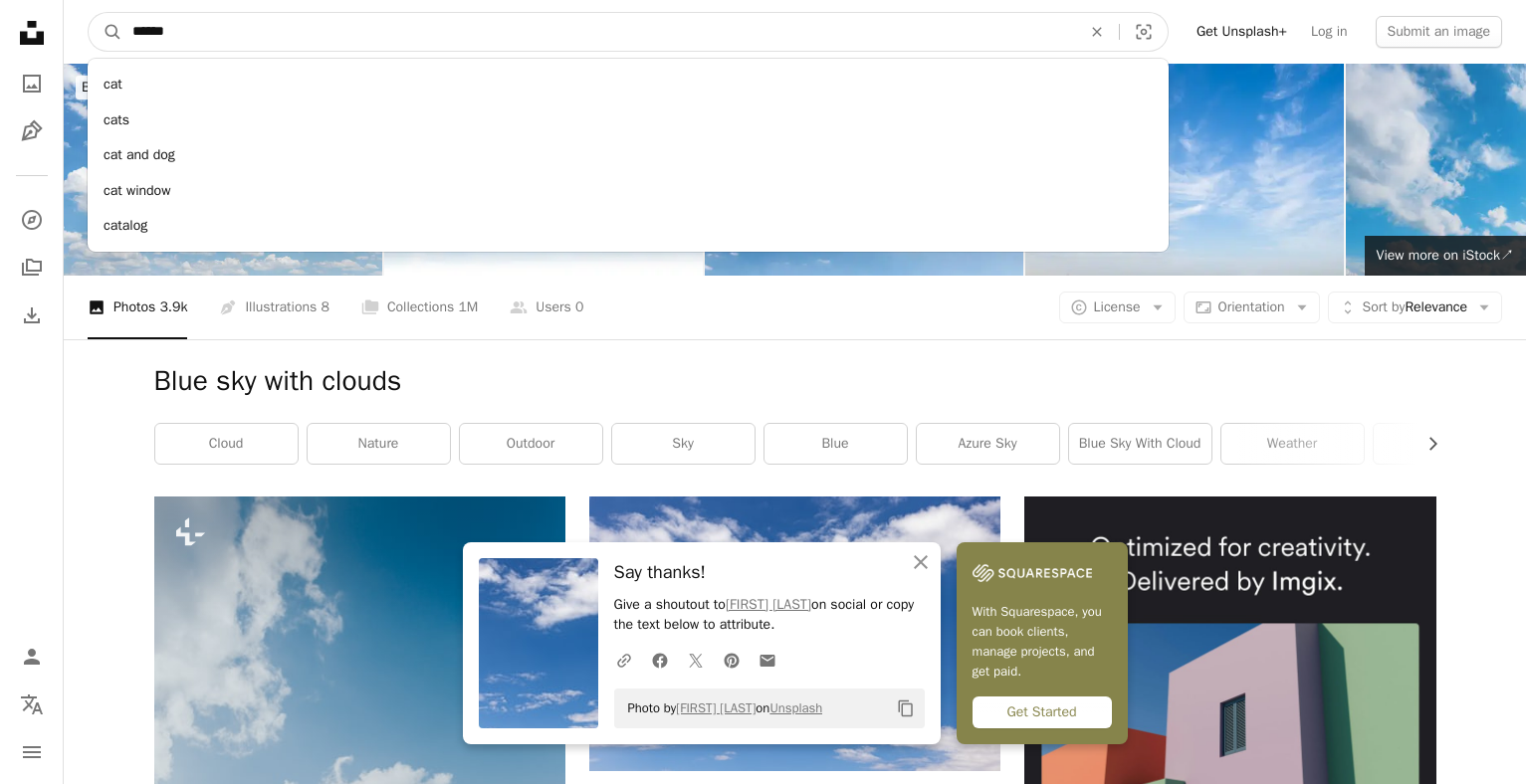 type on "*******" 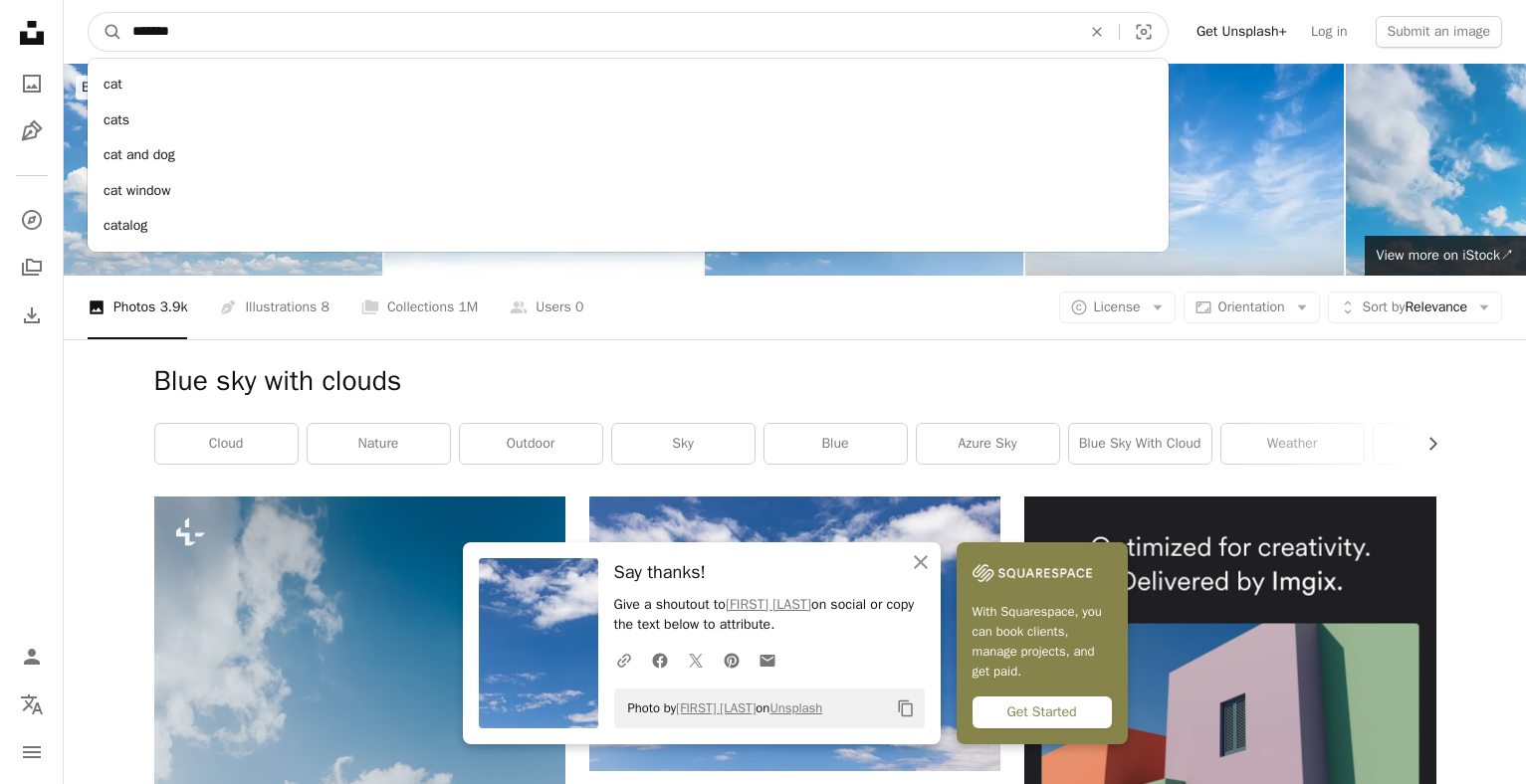 click on "A magnifying glass" at bounding box center (106, 32) 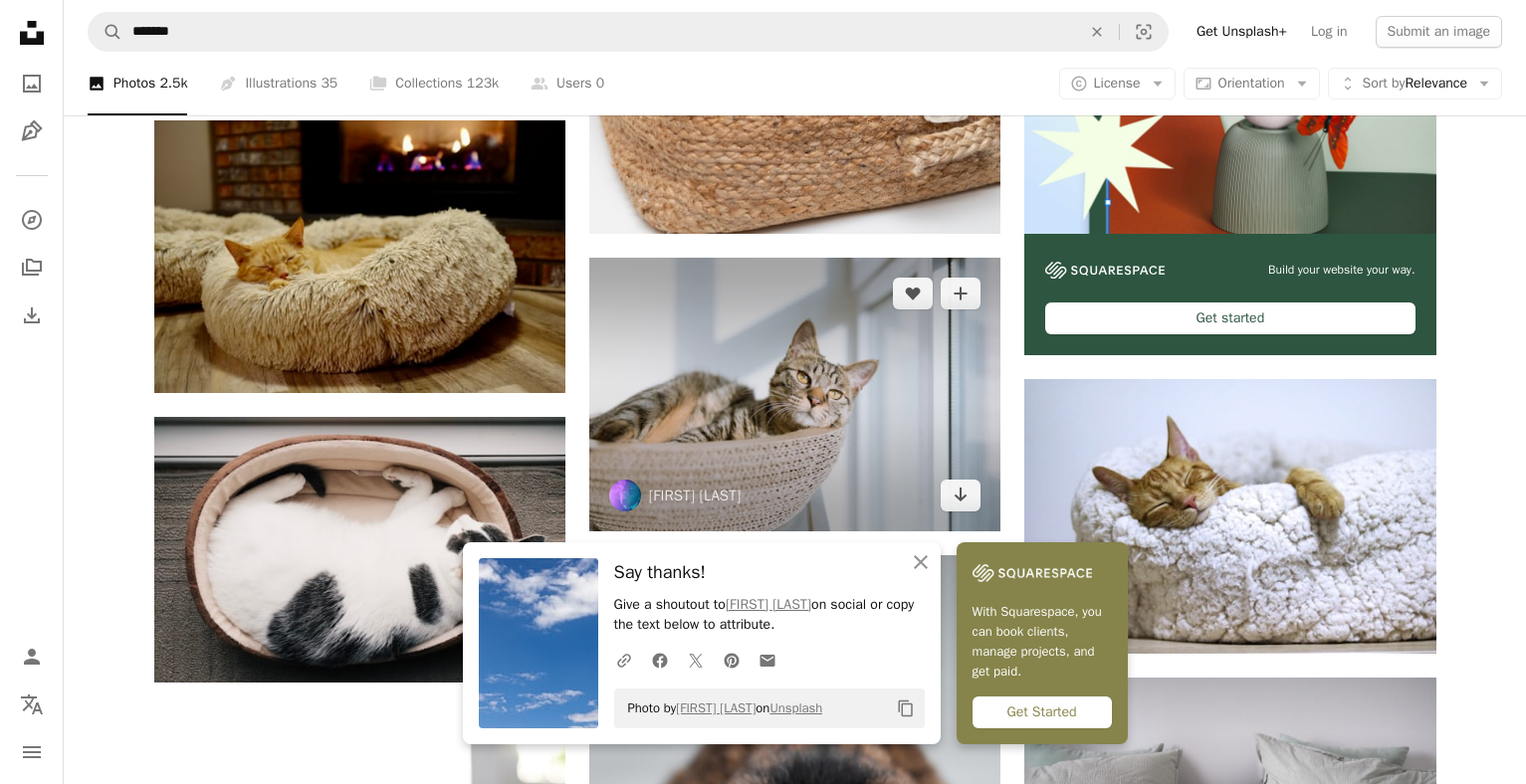 scroll, scrollTop: 696, scrollLeft: 0, axis: vertical 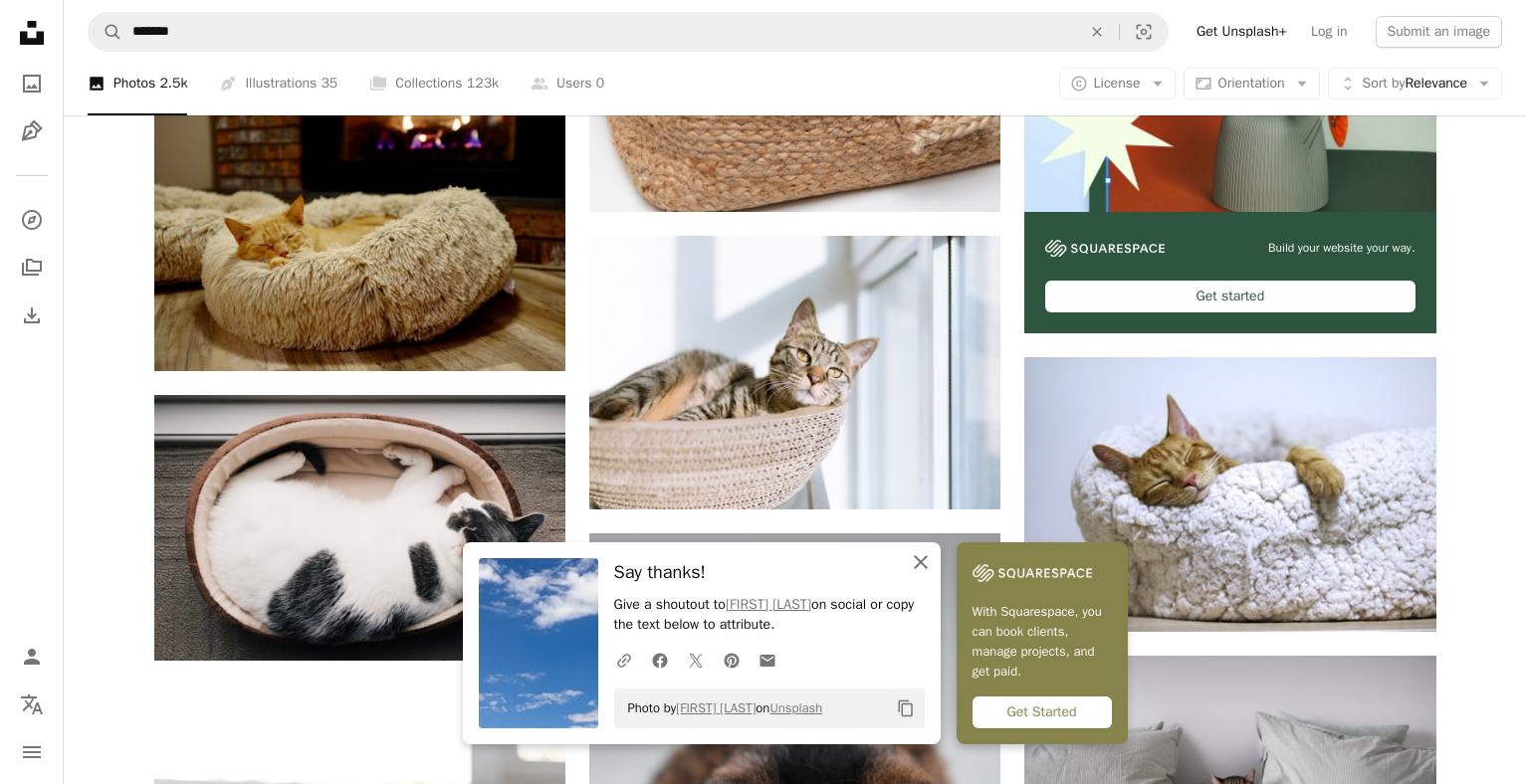 click on "An X shape" 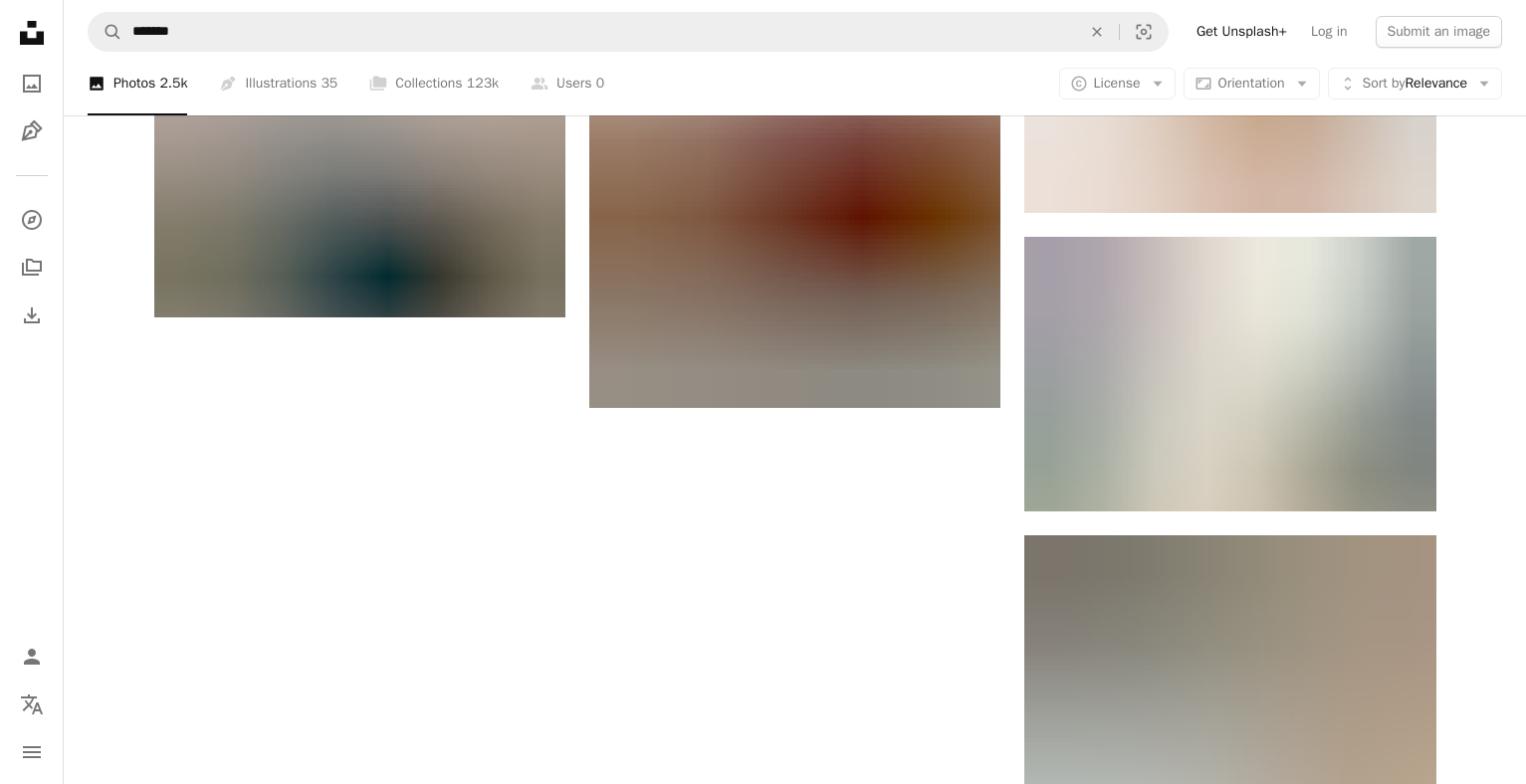 scroll, scrollTop: 2686, scrollLeft: 0, axis: vertical 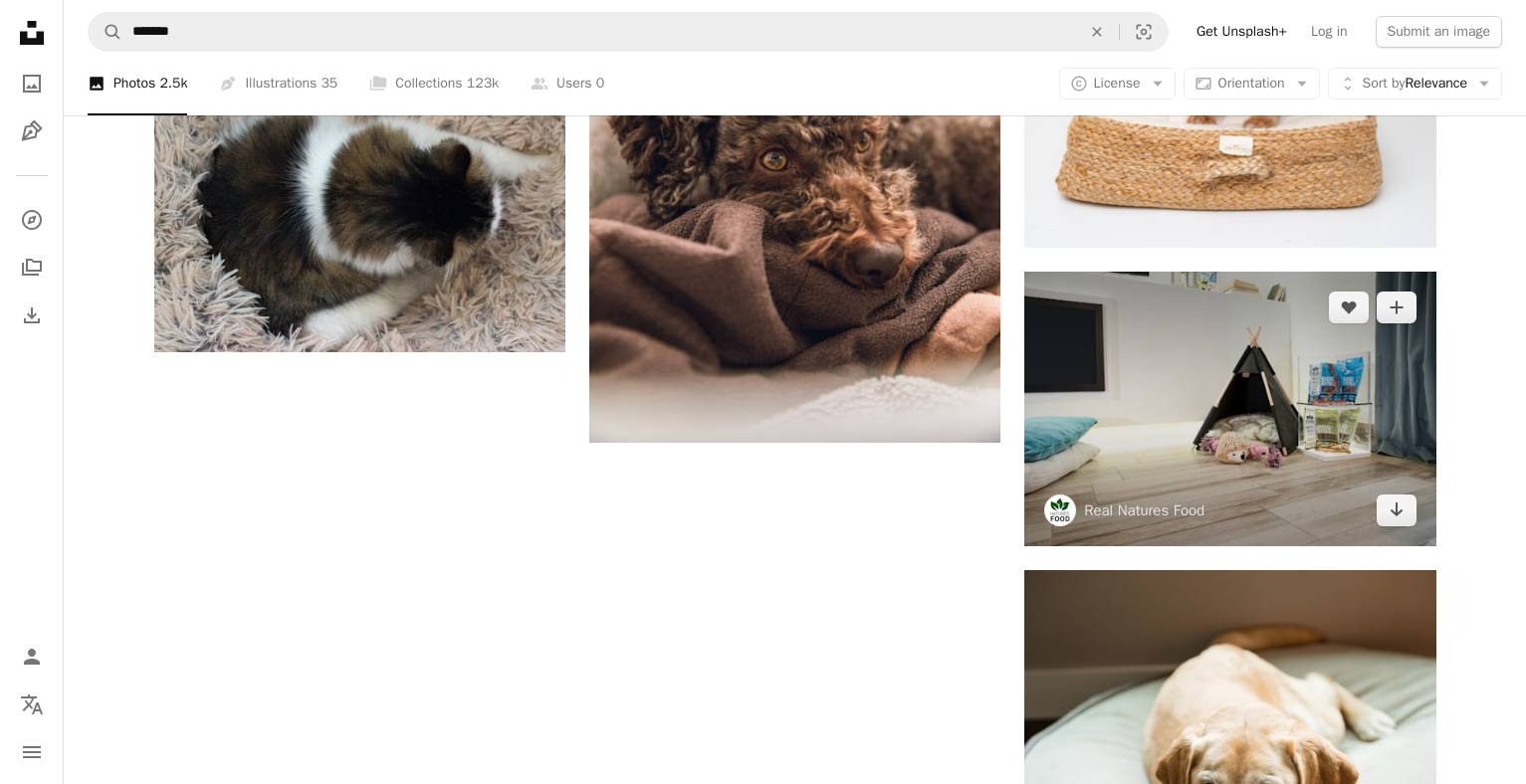 click at bounding box center (1229, 409) 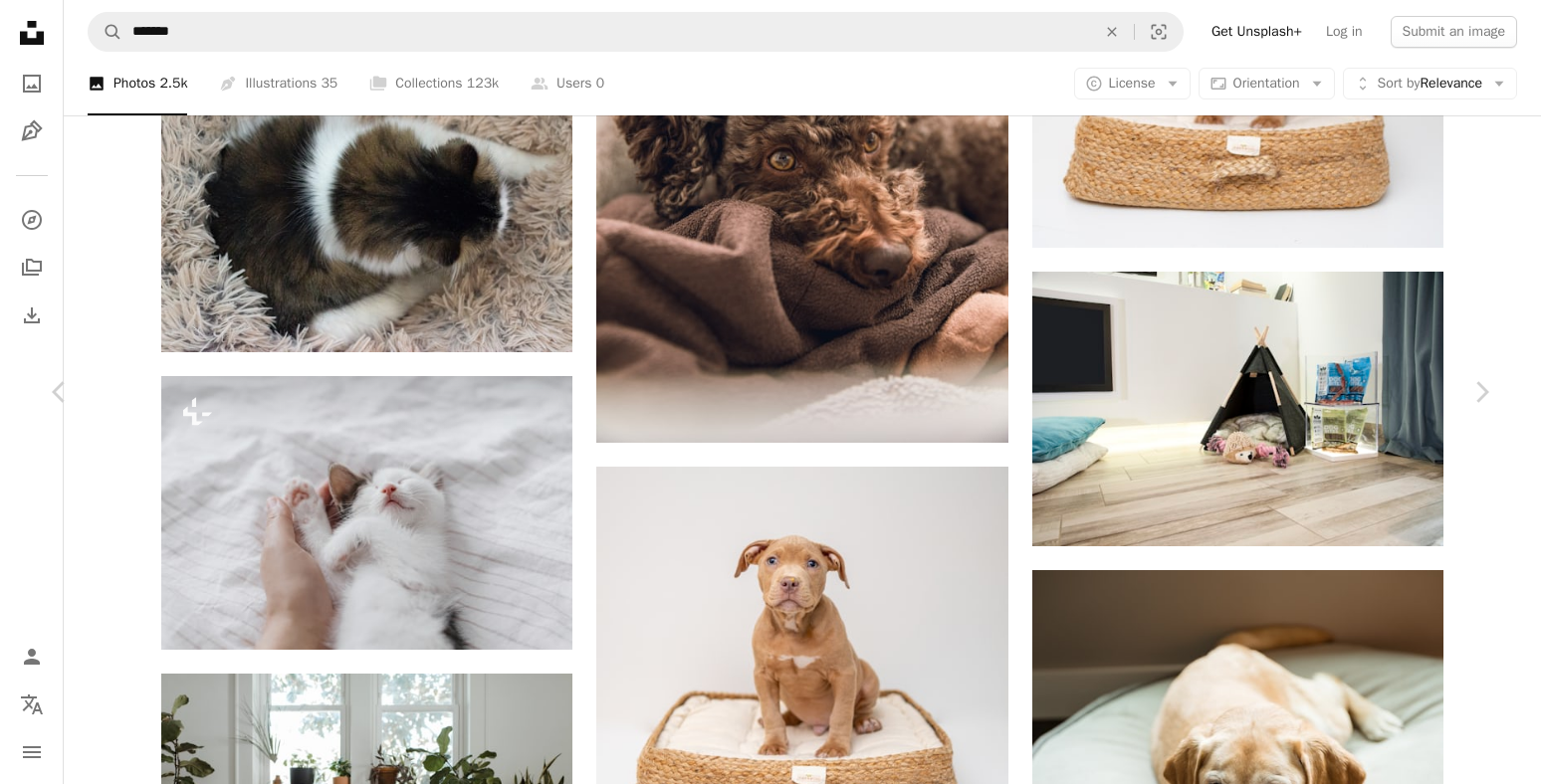 click on "Download free" at bounding box center (1293, 4848) 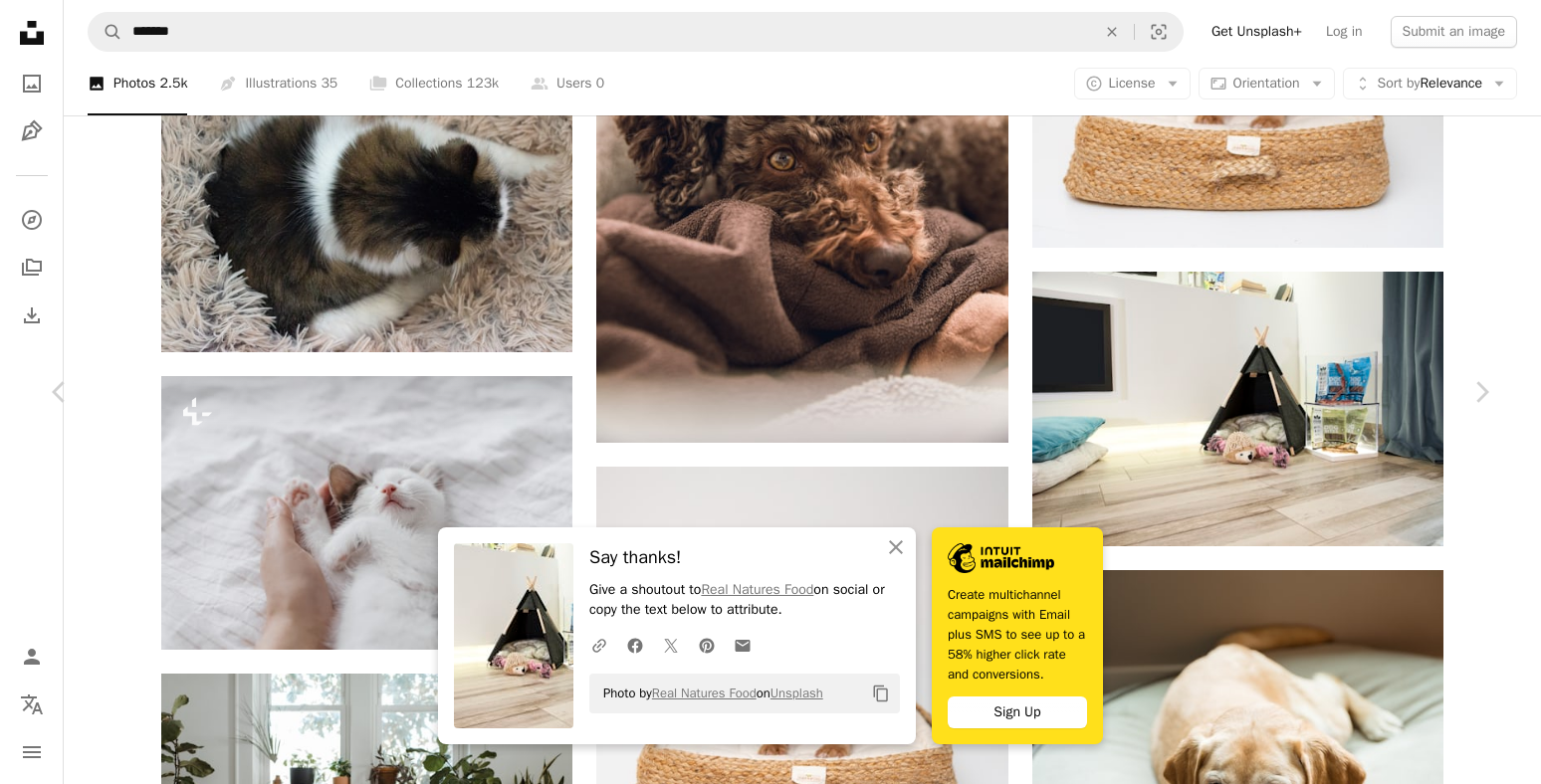 click on "An X shape" at bounding box center [20, 20] 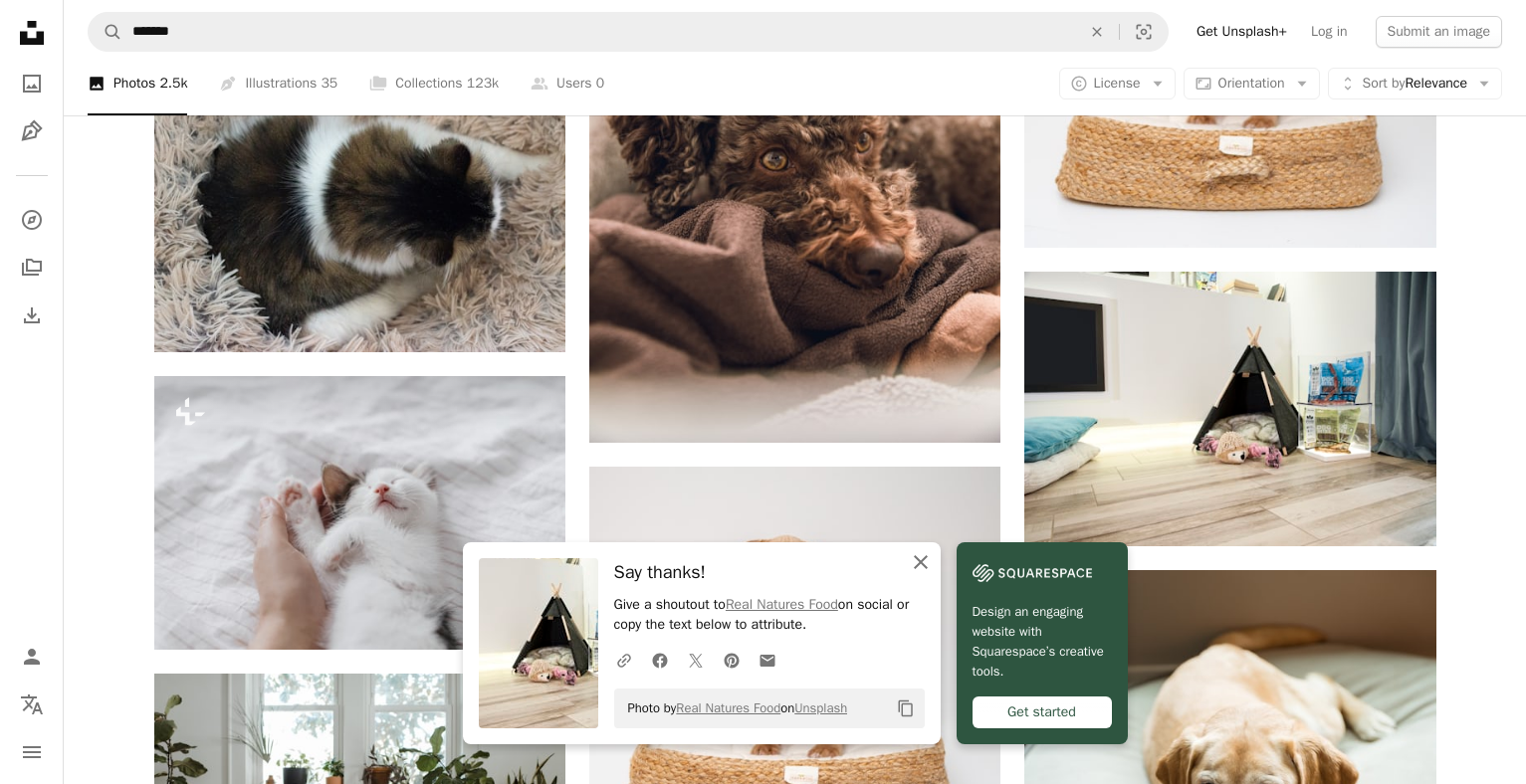 click on "An X shape Close" at bounding box center [921, 562] 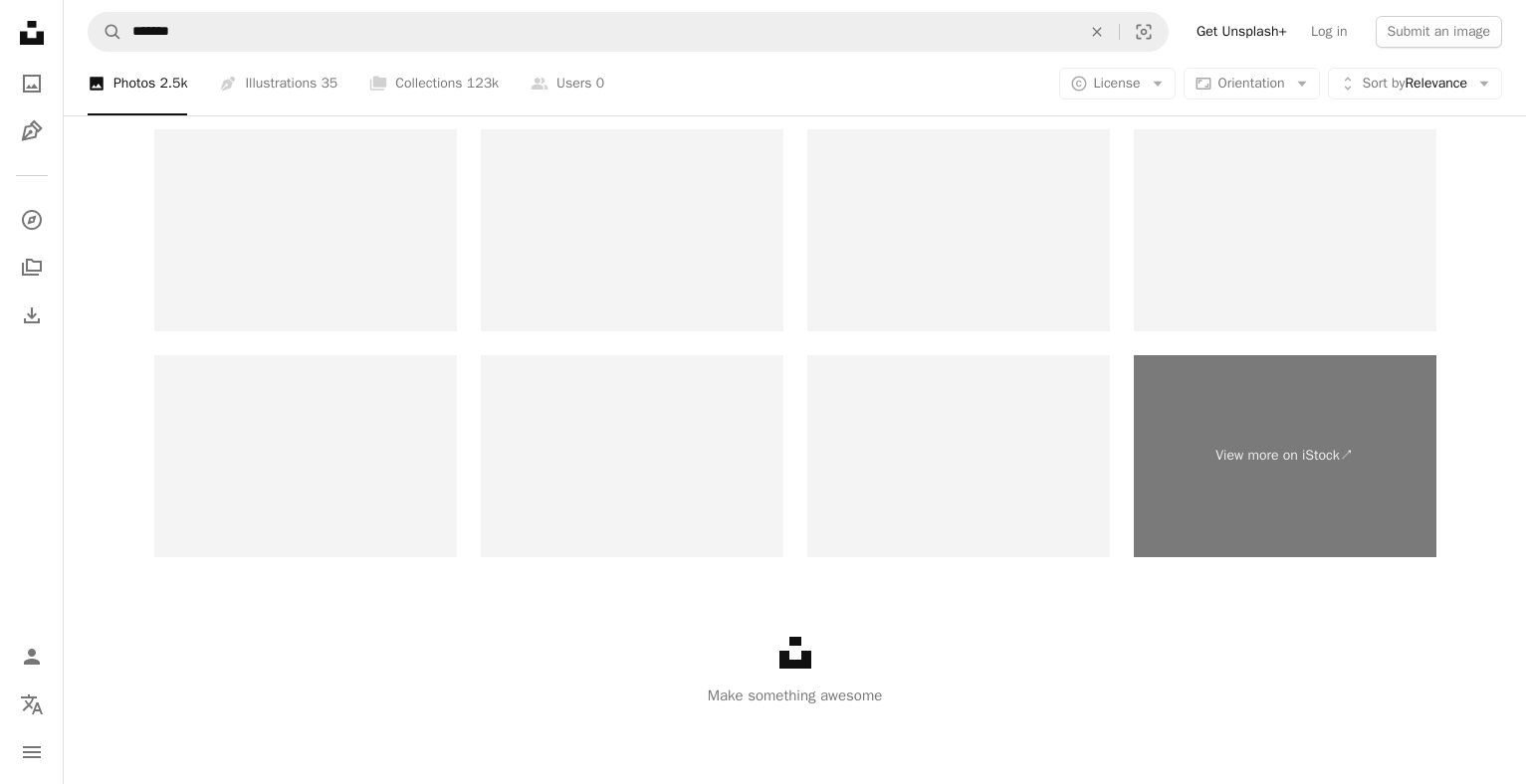 scroll, scrollTop: 6702, scrollLeft: 0, axis: vertical 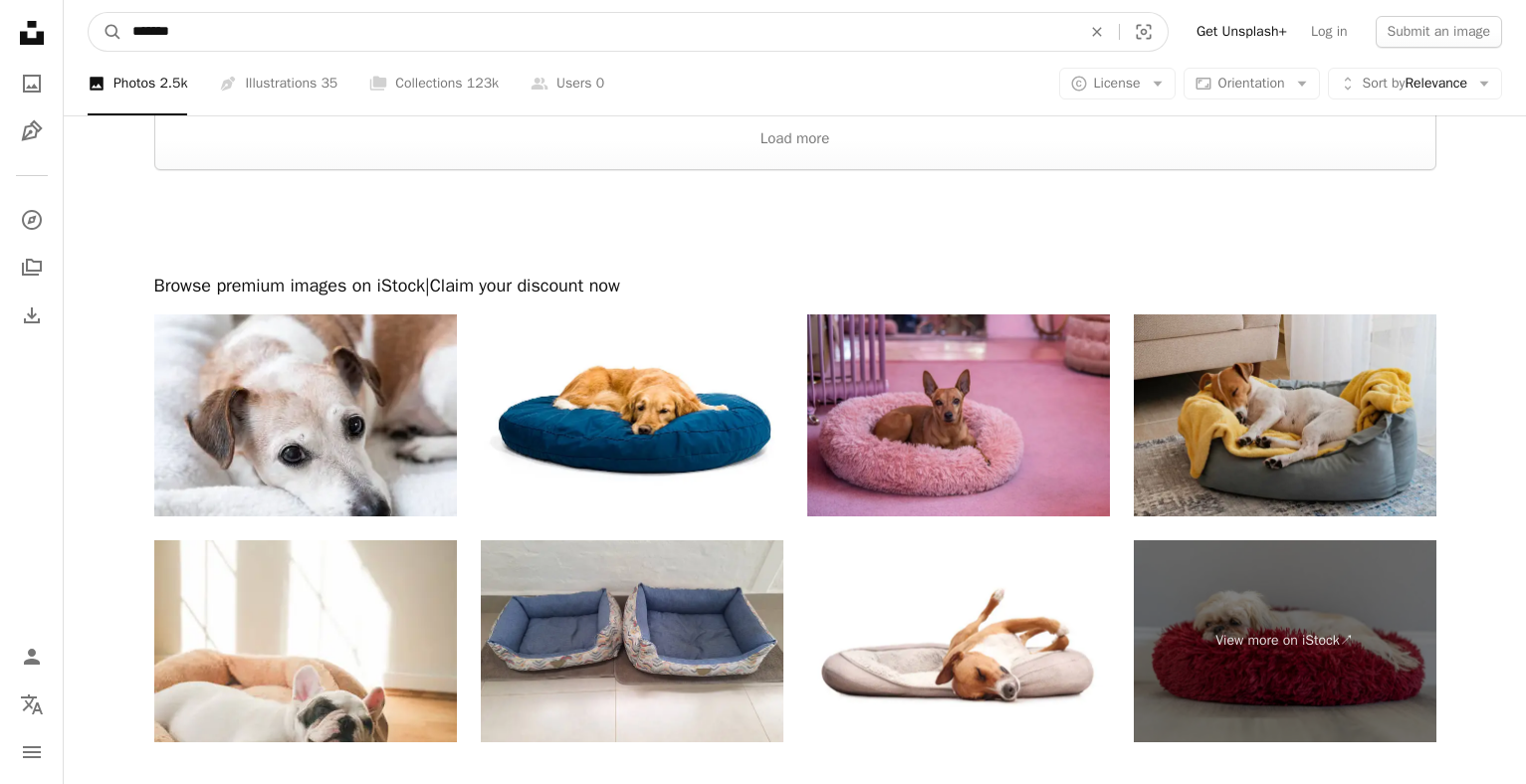 drag, startPoint x: 215, startPoint y: 33, endPoint x: -173, endPoint y: -23, distance: 392 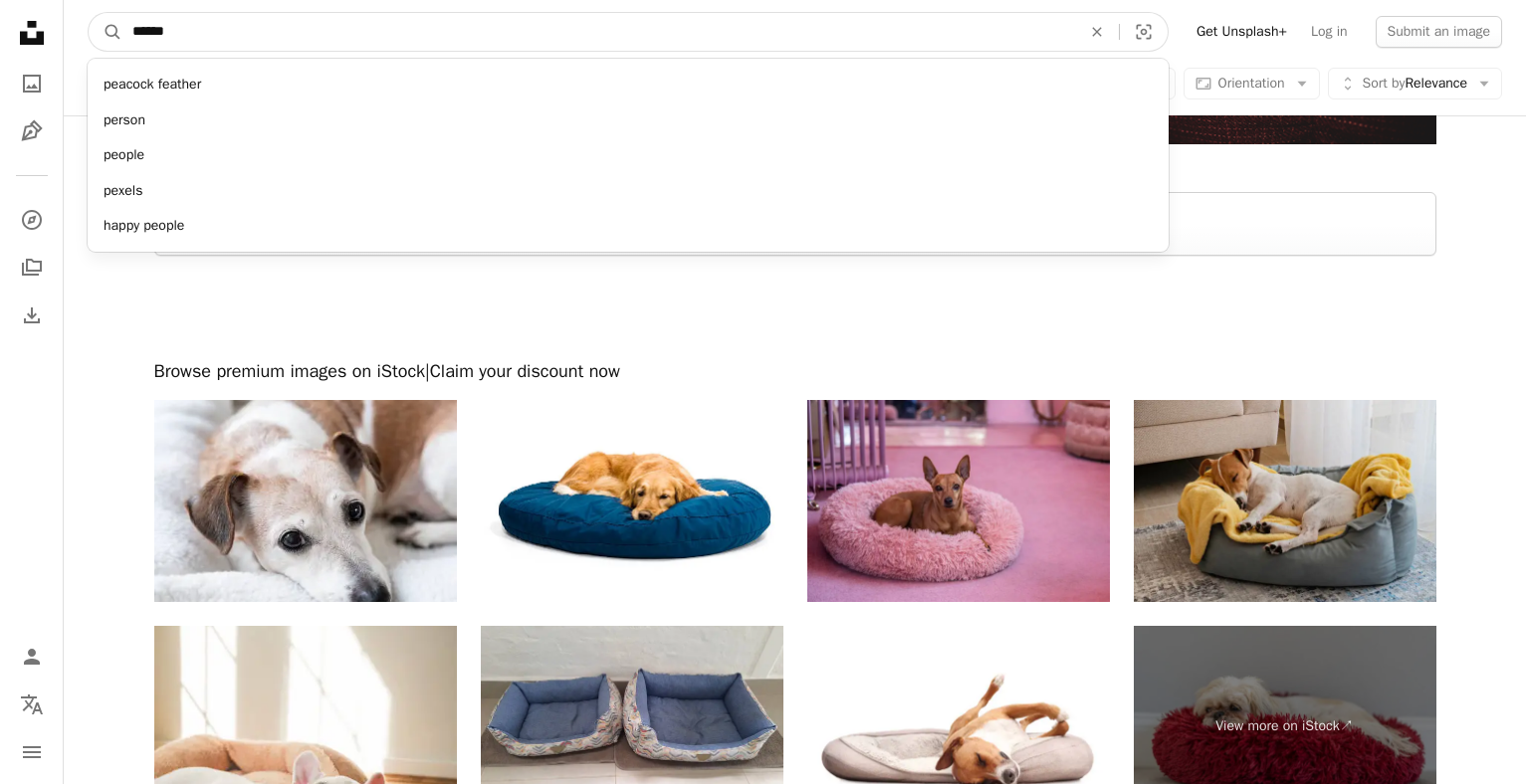 type on "*******" 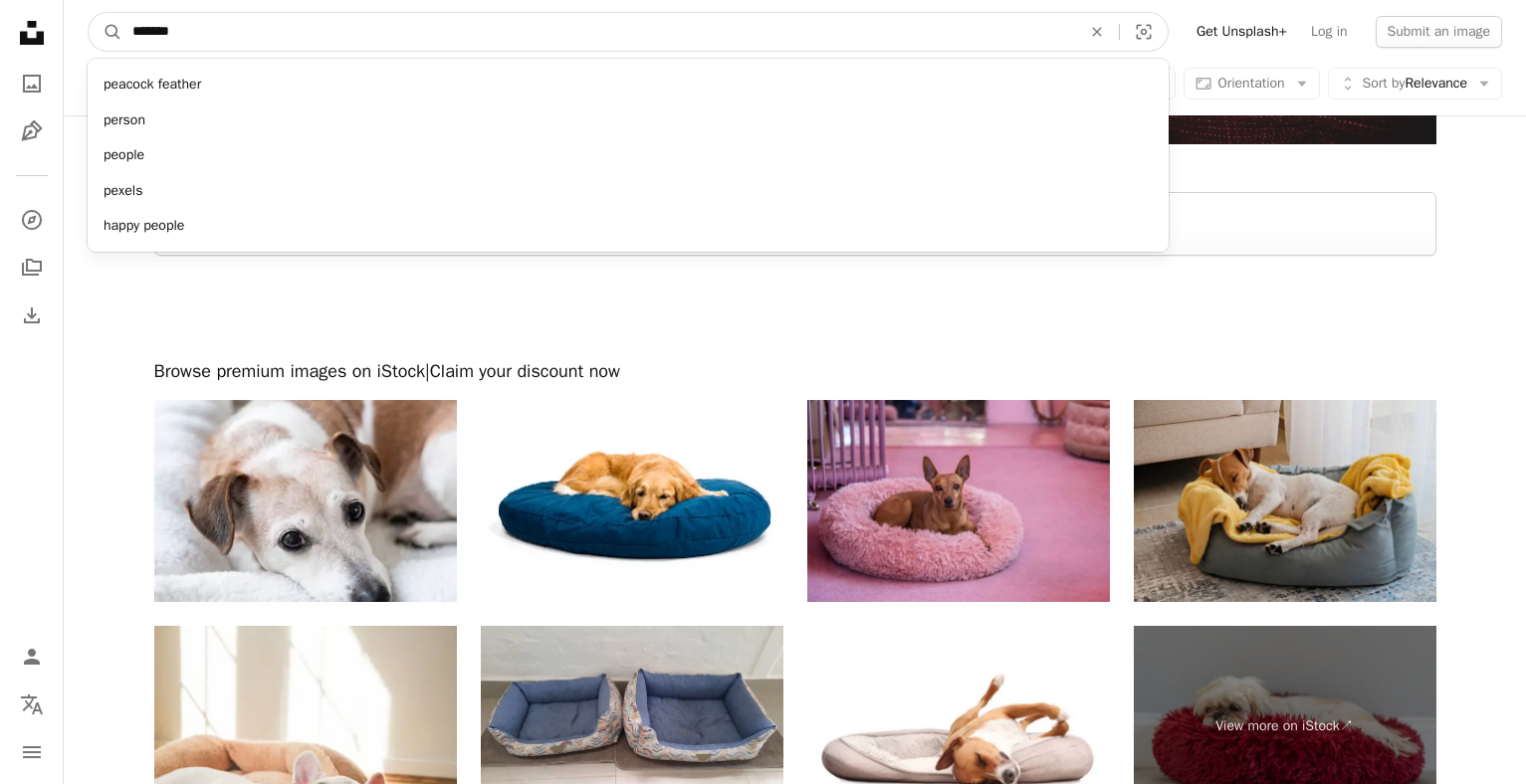 click on "A magnifying glass" at bounding box center (106, 32) 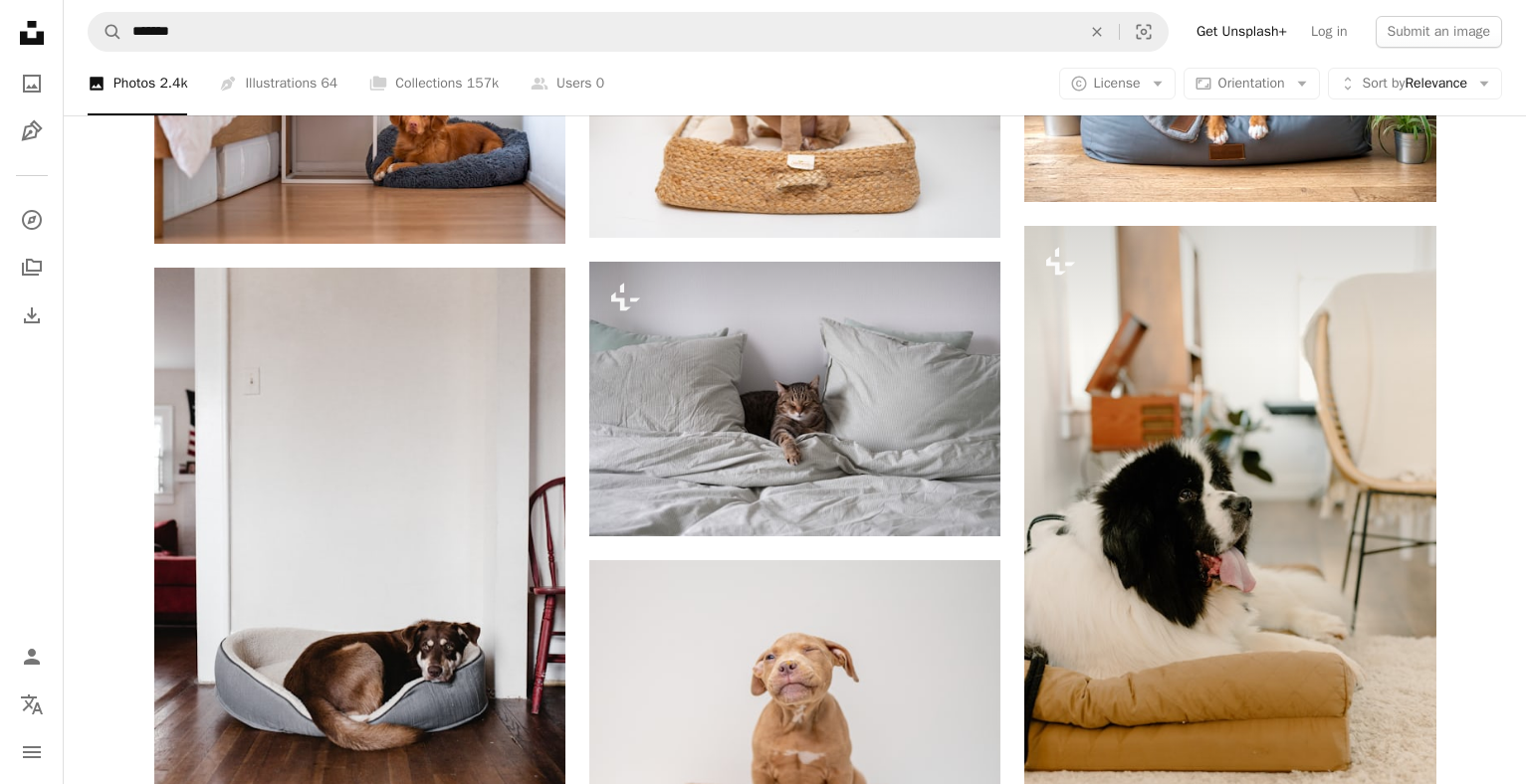 scroll, scrollTop: 1194, scrollLeft: 0, axis: vertical 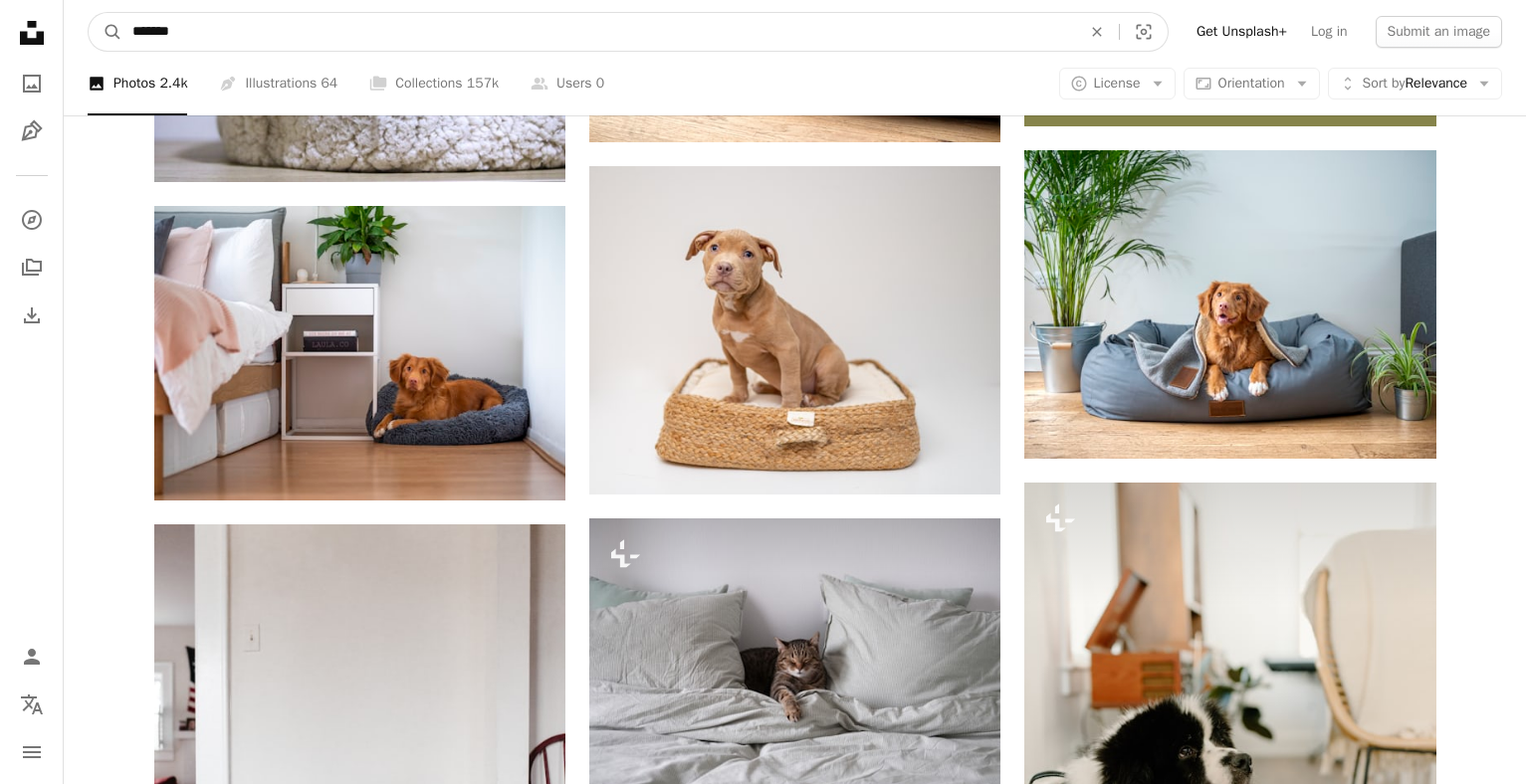 drag, startPoint x: 351, startPoint y: 37, endPoint x: -468, endPoint y: -28, distance: 821.57532 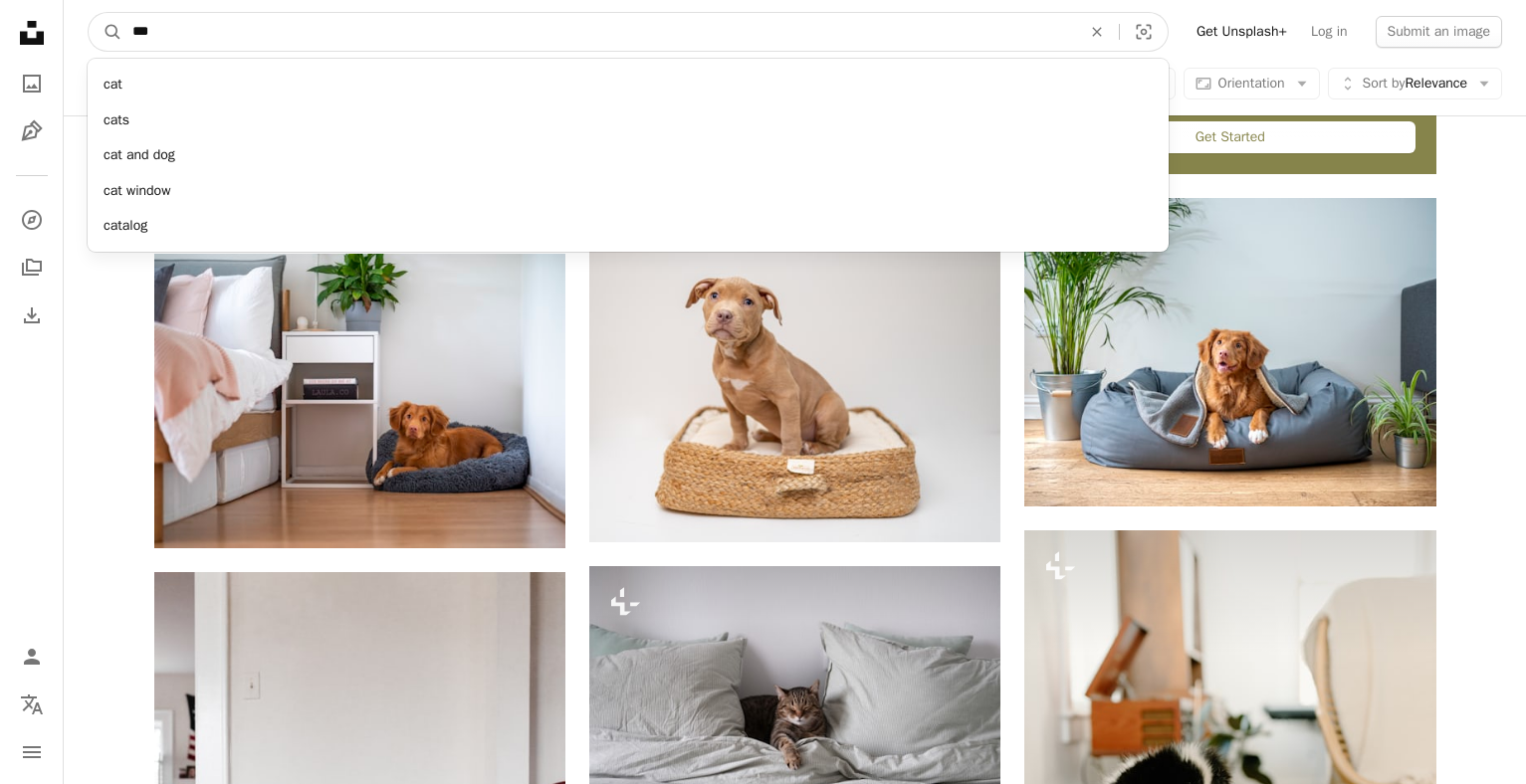 type on "****" 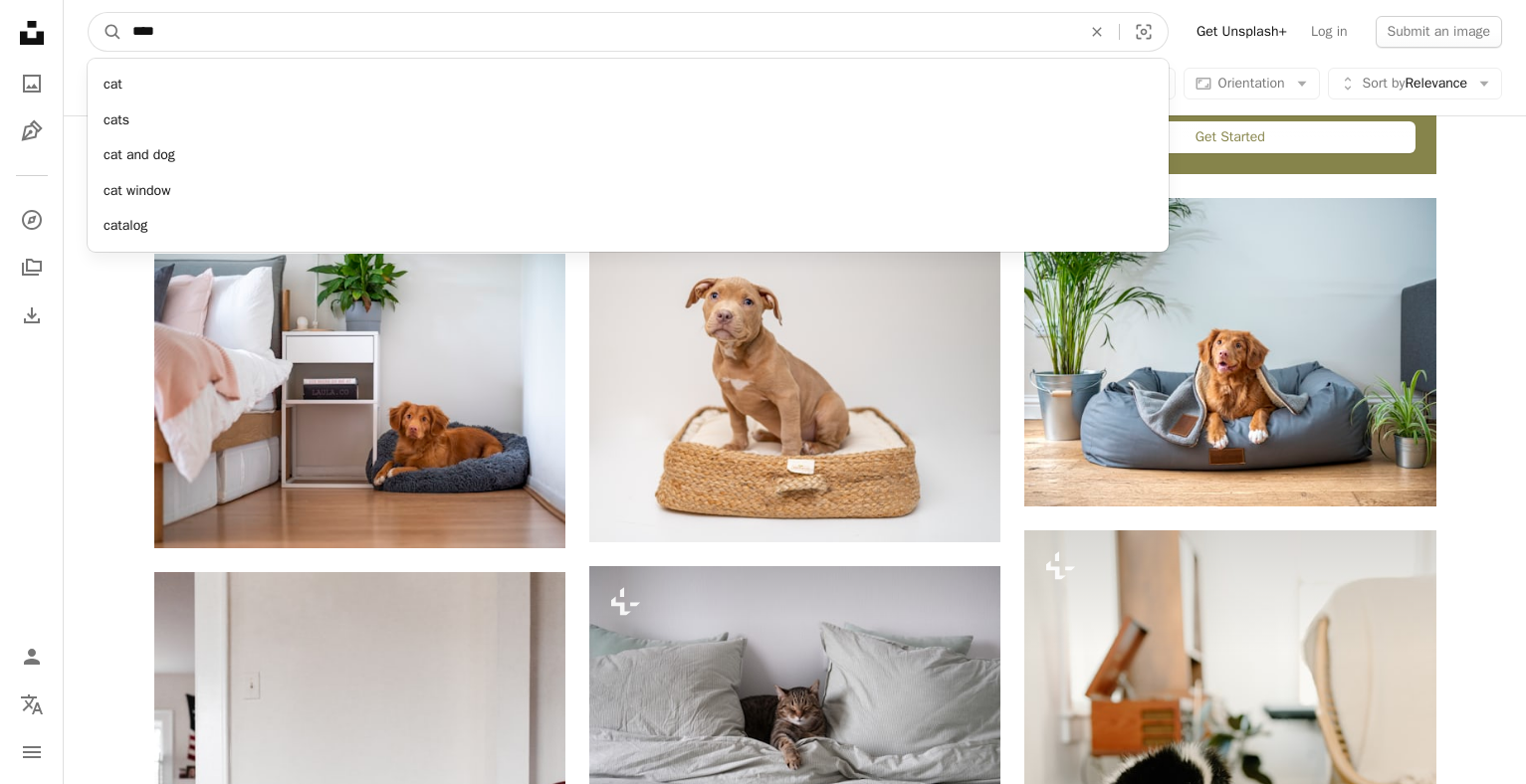 click on "A magnifying glass" at bounding box center [106, 32] 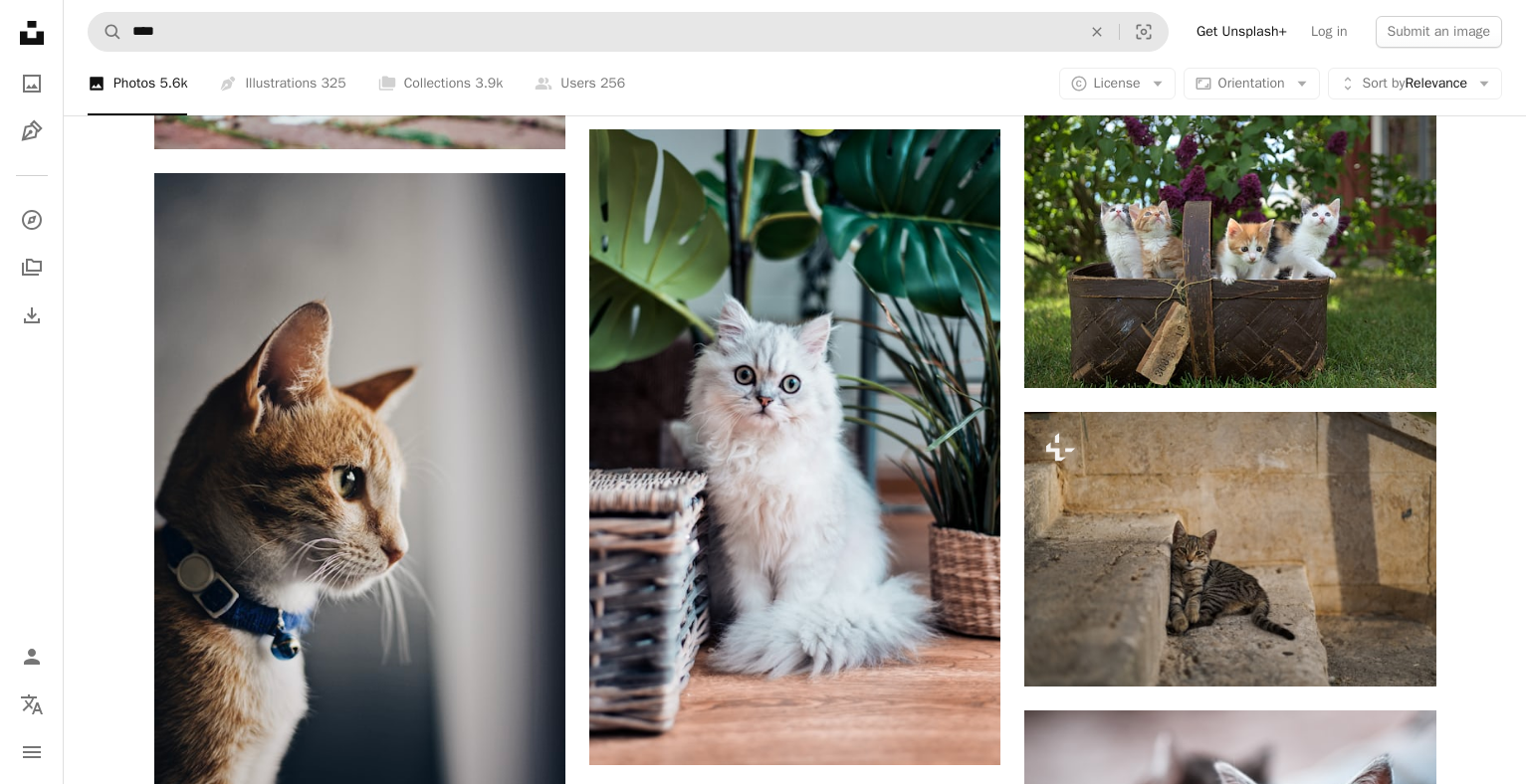 scroll, scrollTop: 2487, scrollLeft: 0, axis: vertical 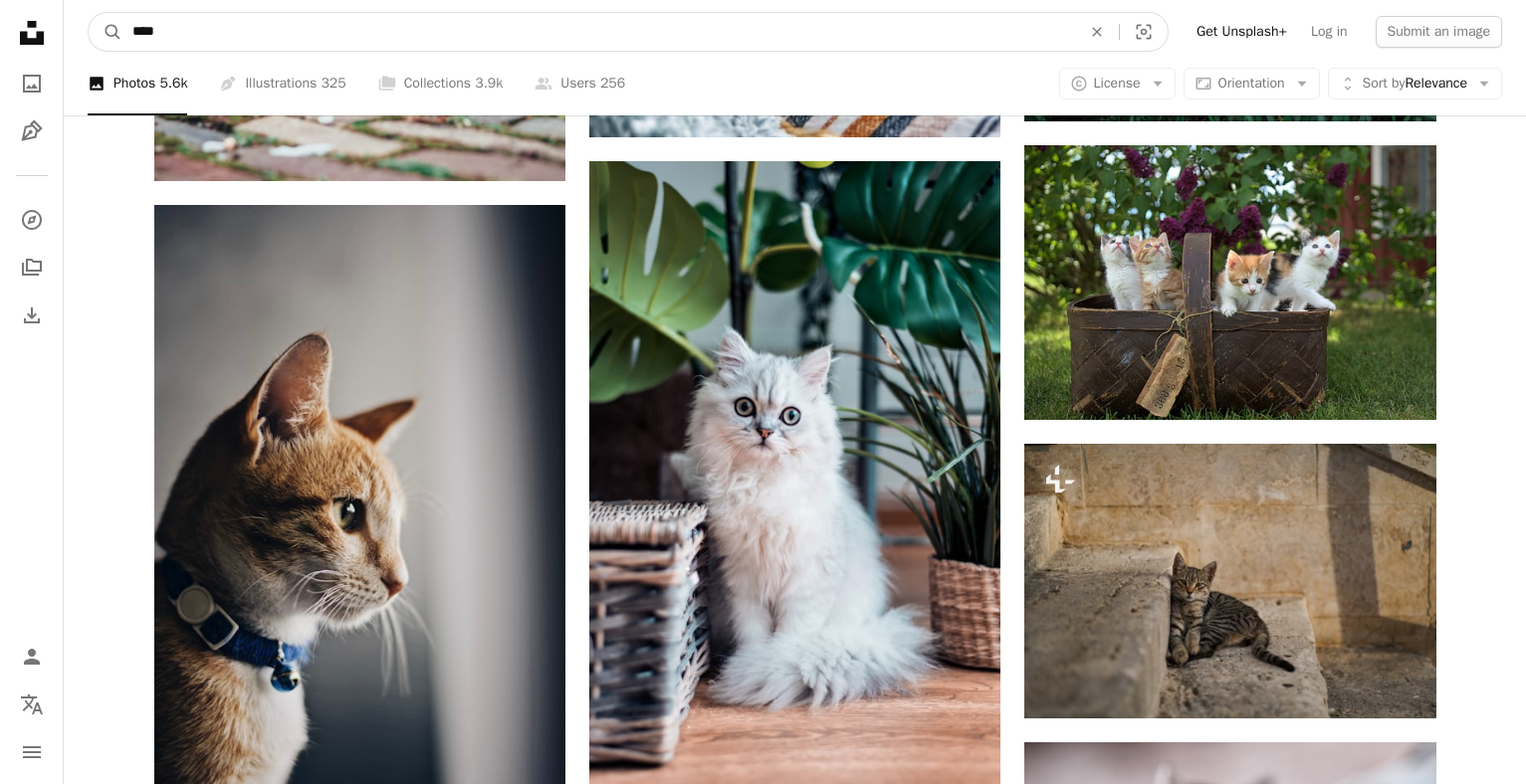 click on "****" at bounding box center [598, 32] 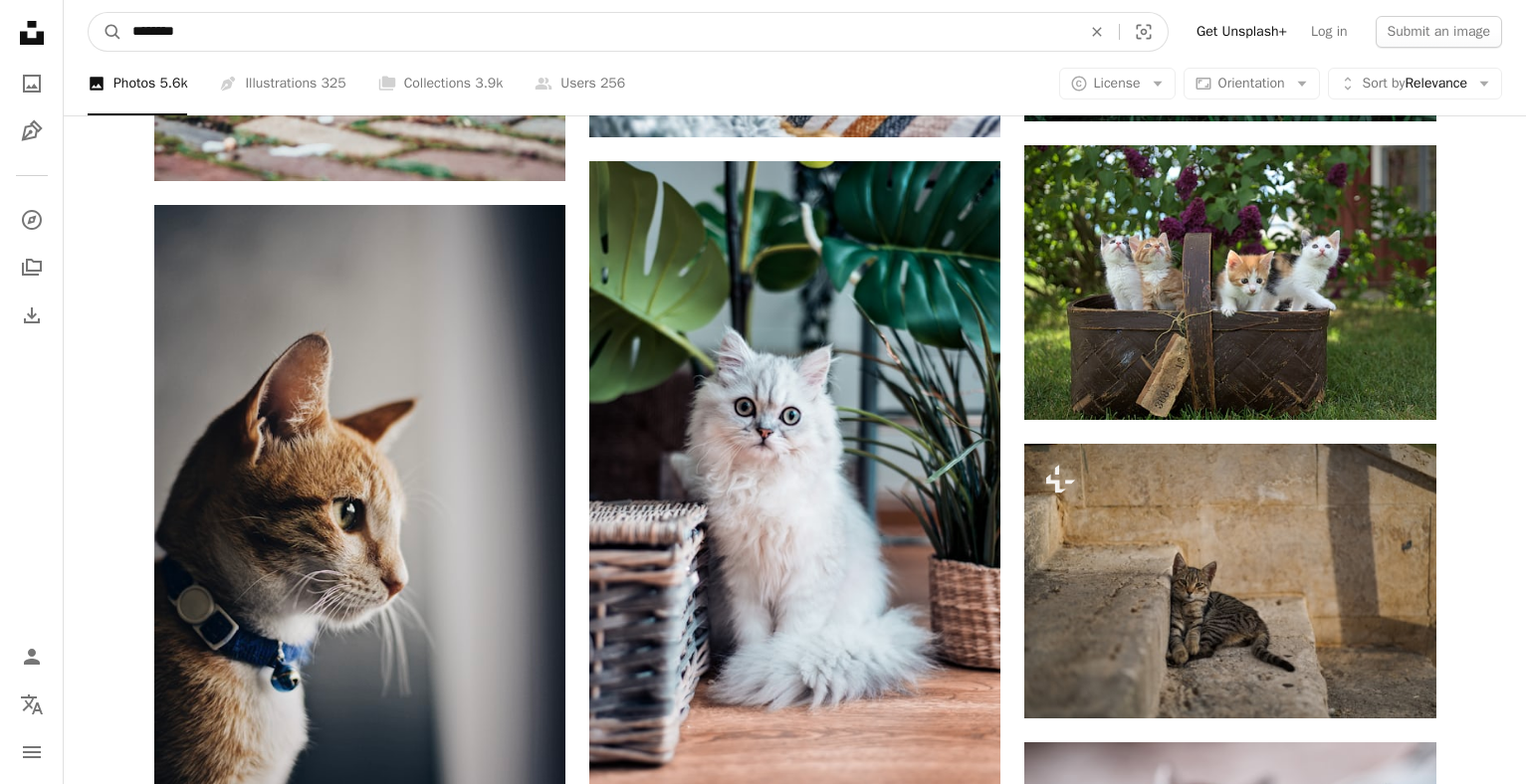 type on "*********" 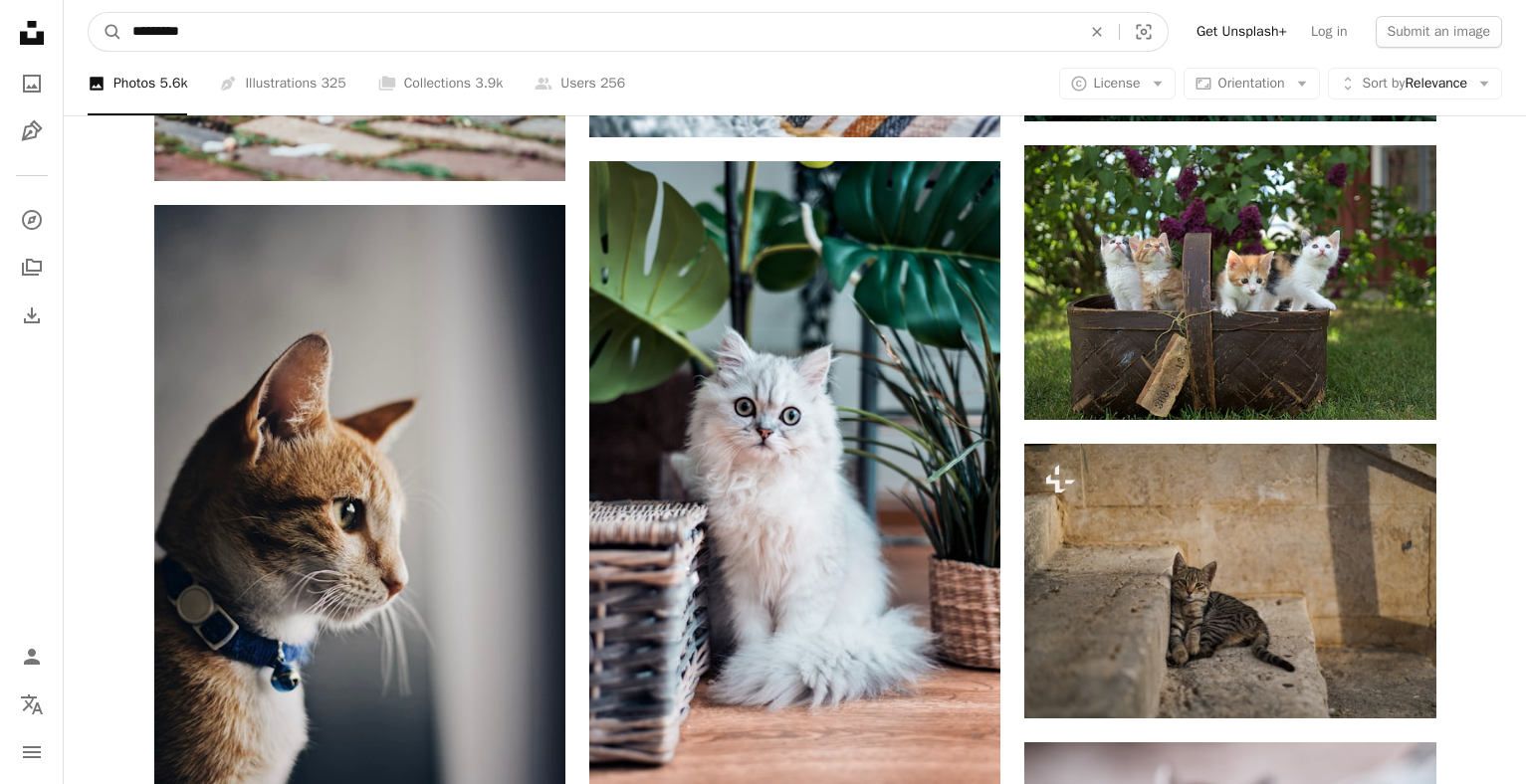 click on "A magnifying glass" at bounding box center [106, 32] 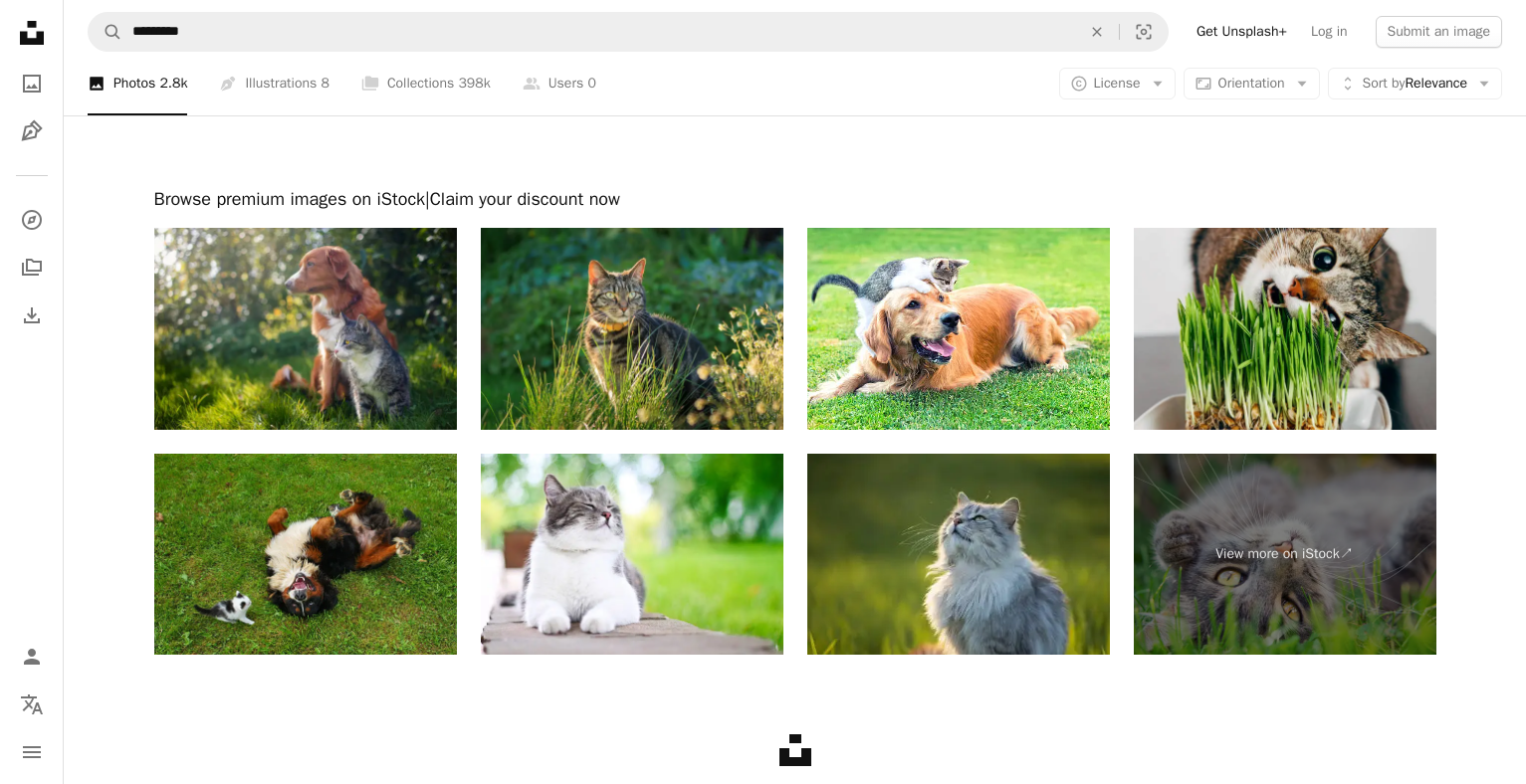 scroll, scrollTop: 3582, scrollLeft: 0, axis: vertical 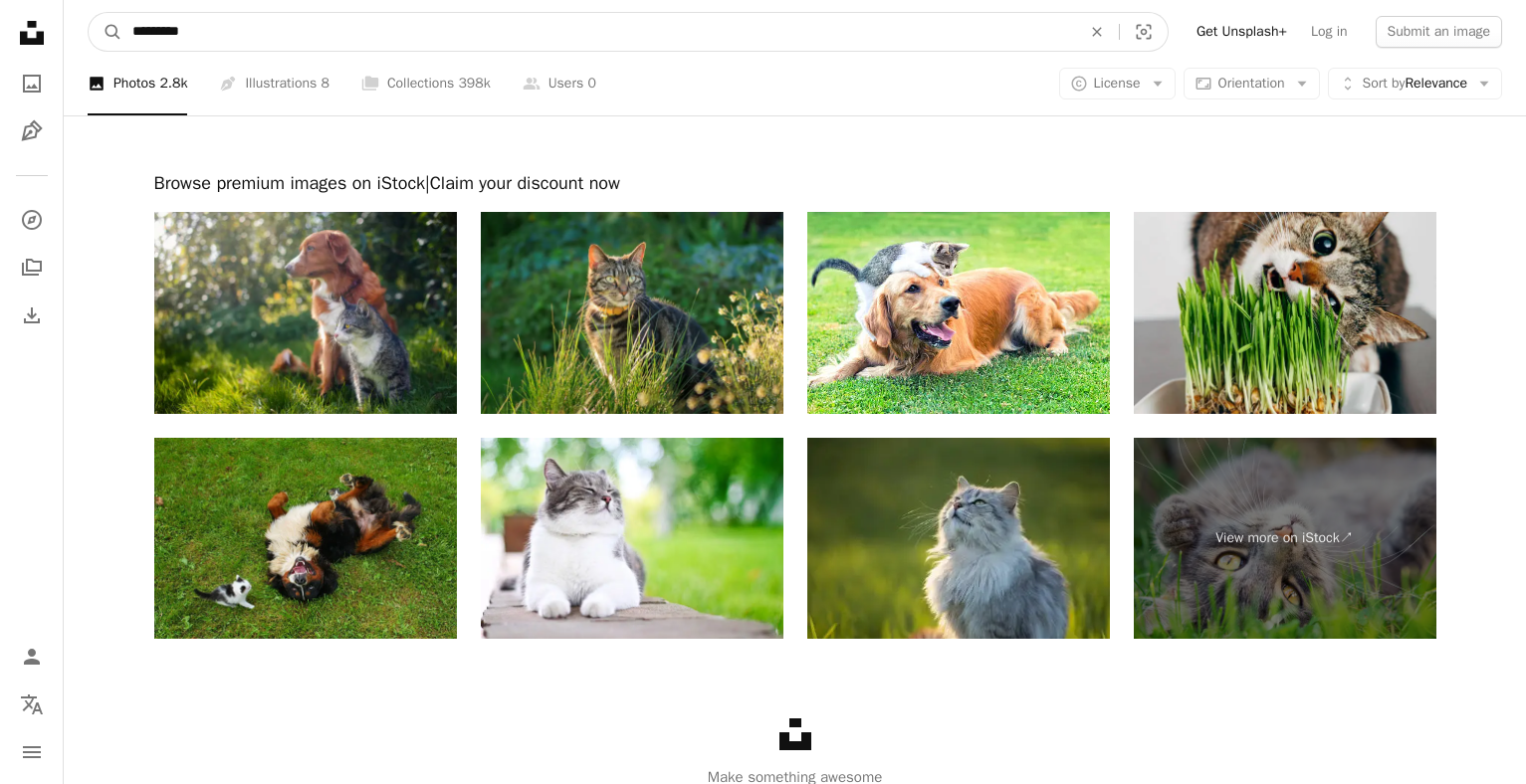 drag, startPoint x: 249, startPoint y: 27, endPoint x: -257, endPoint y: 8, distance: 506.3566 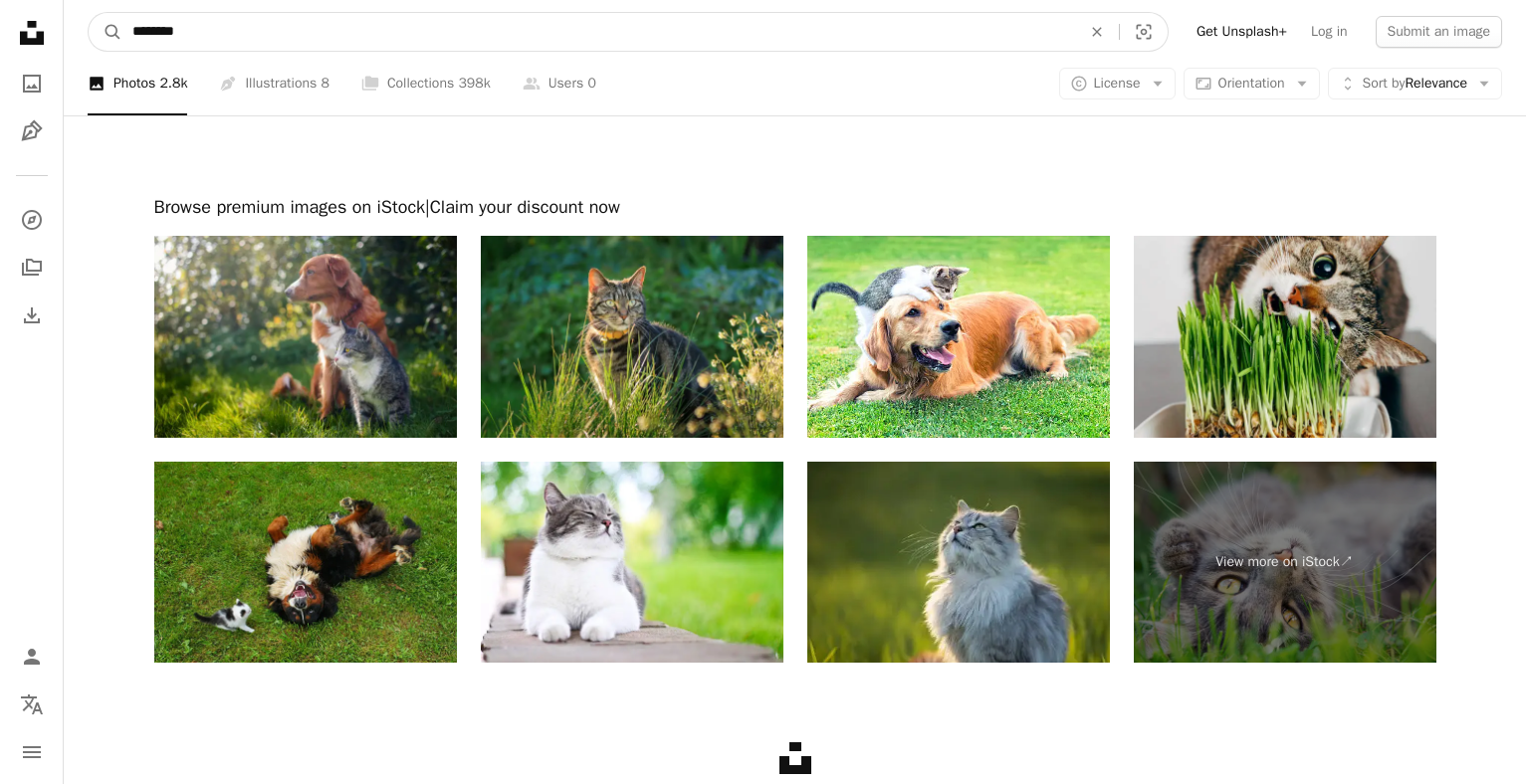 type on "*********" 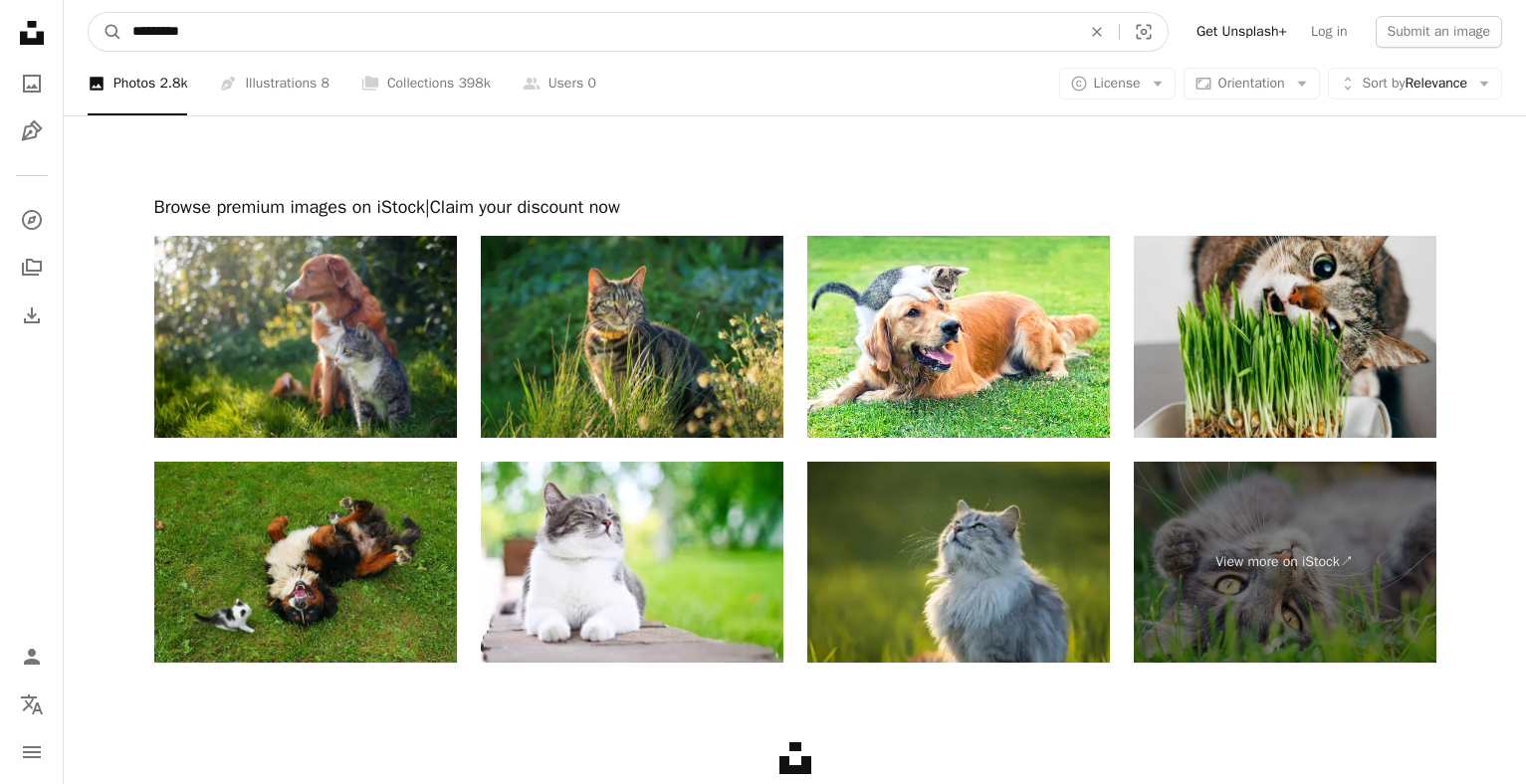 click on "A magnifying glass" at bounding box center (106, 32) 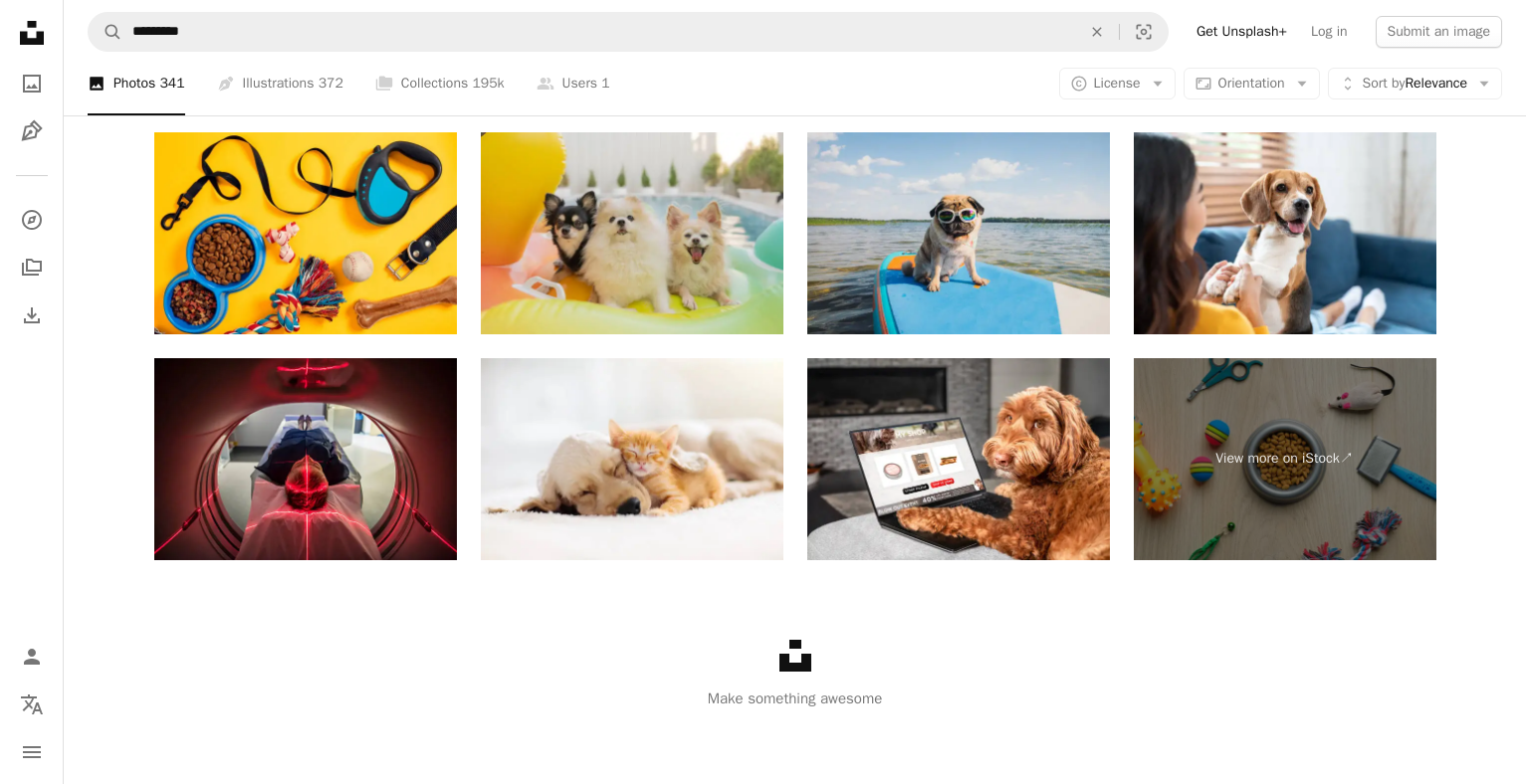 scroll, scrollTop: 4031, scrollLeft: 0, axis: vertical 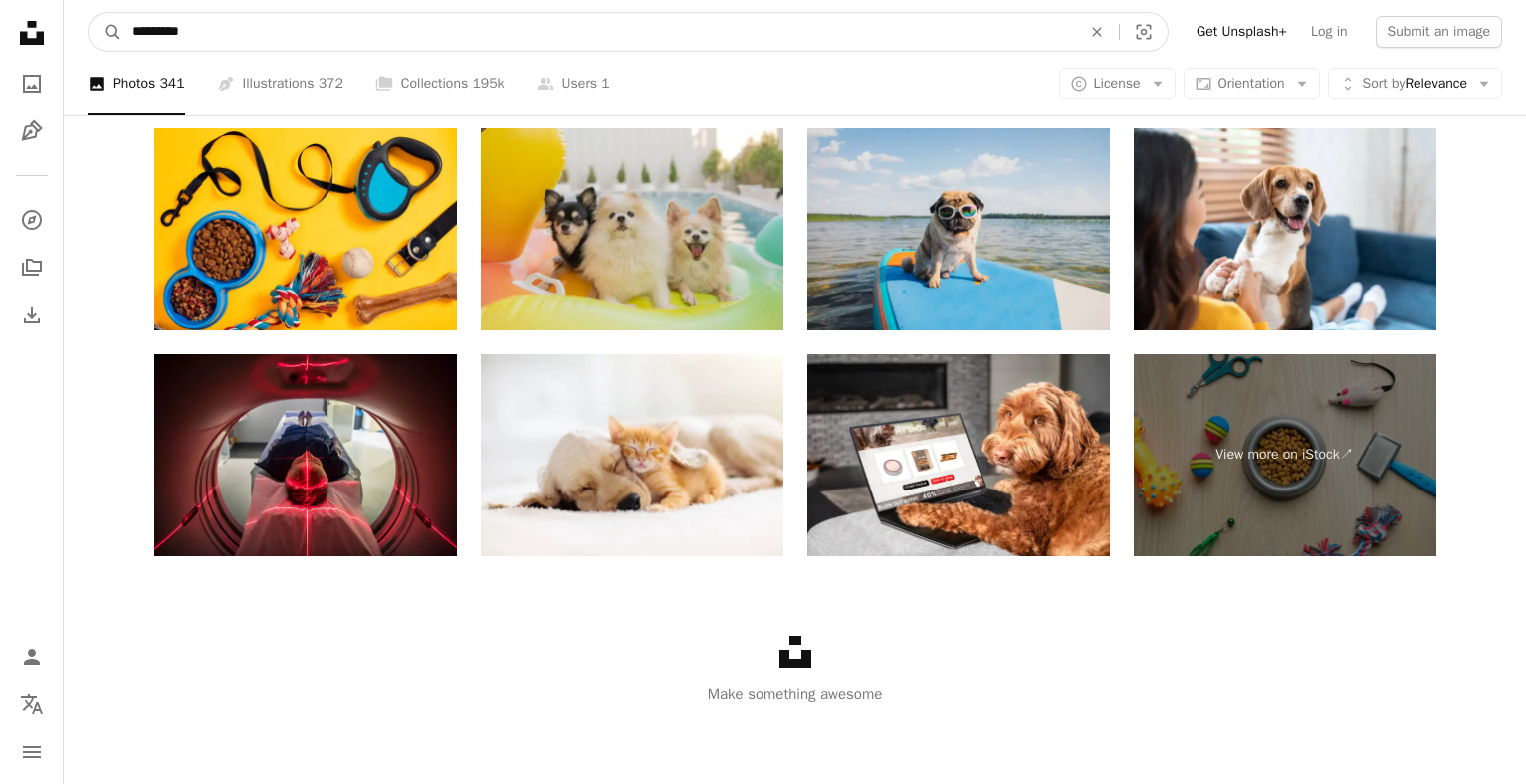 click on "*********" at bounding box center [598, 32] 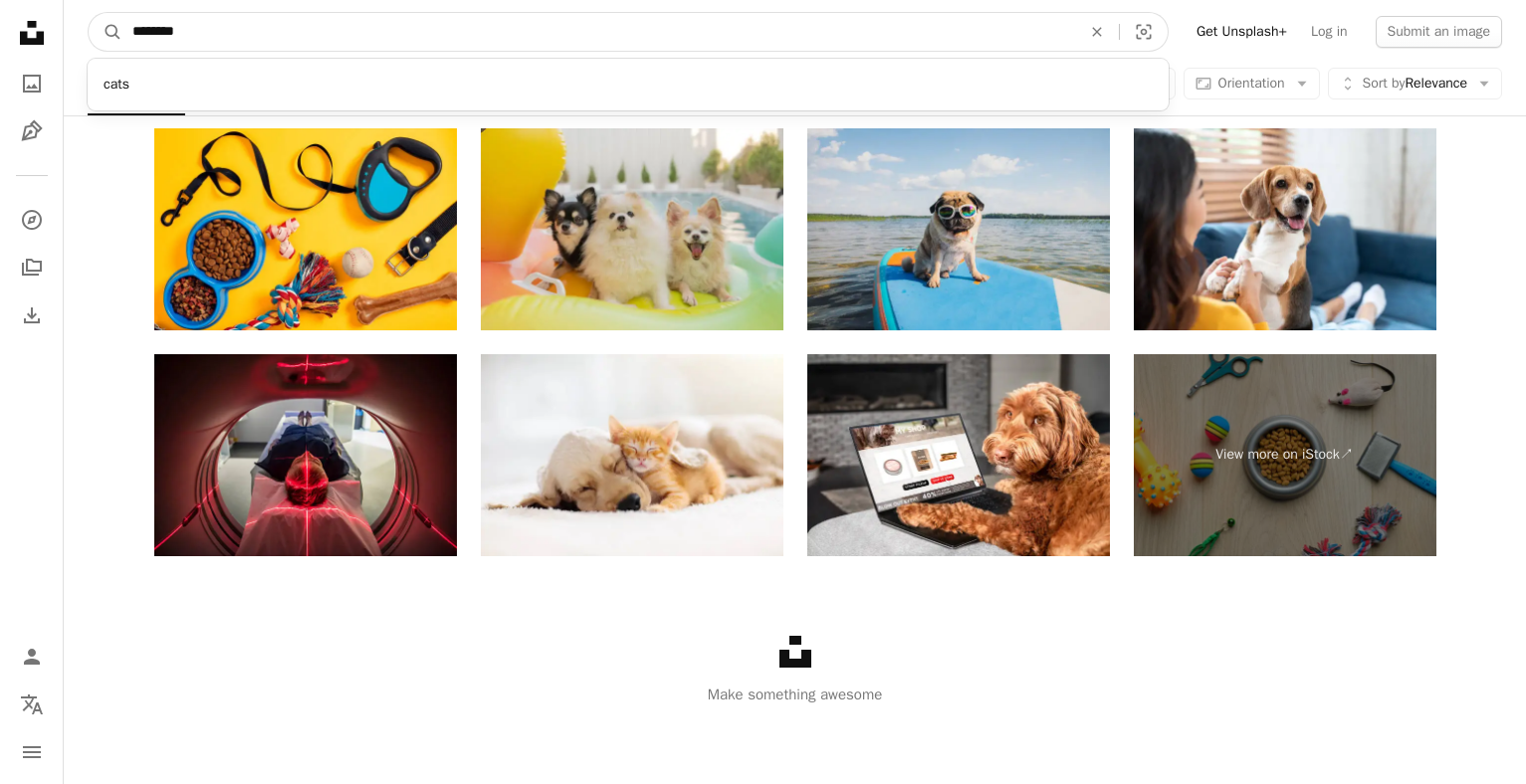 type on "*********" 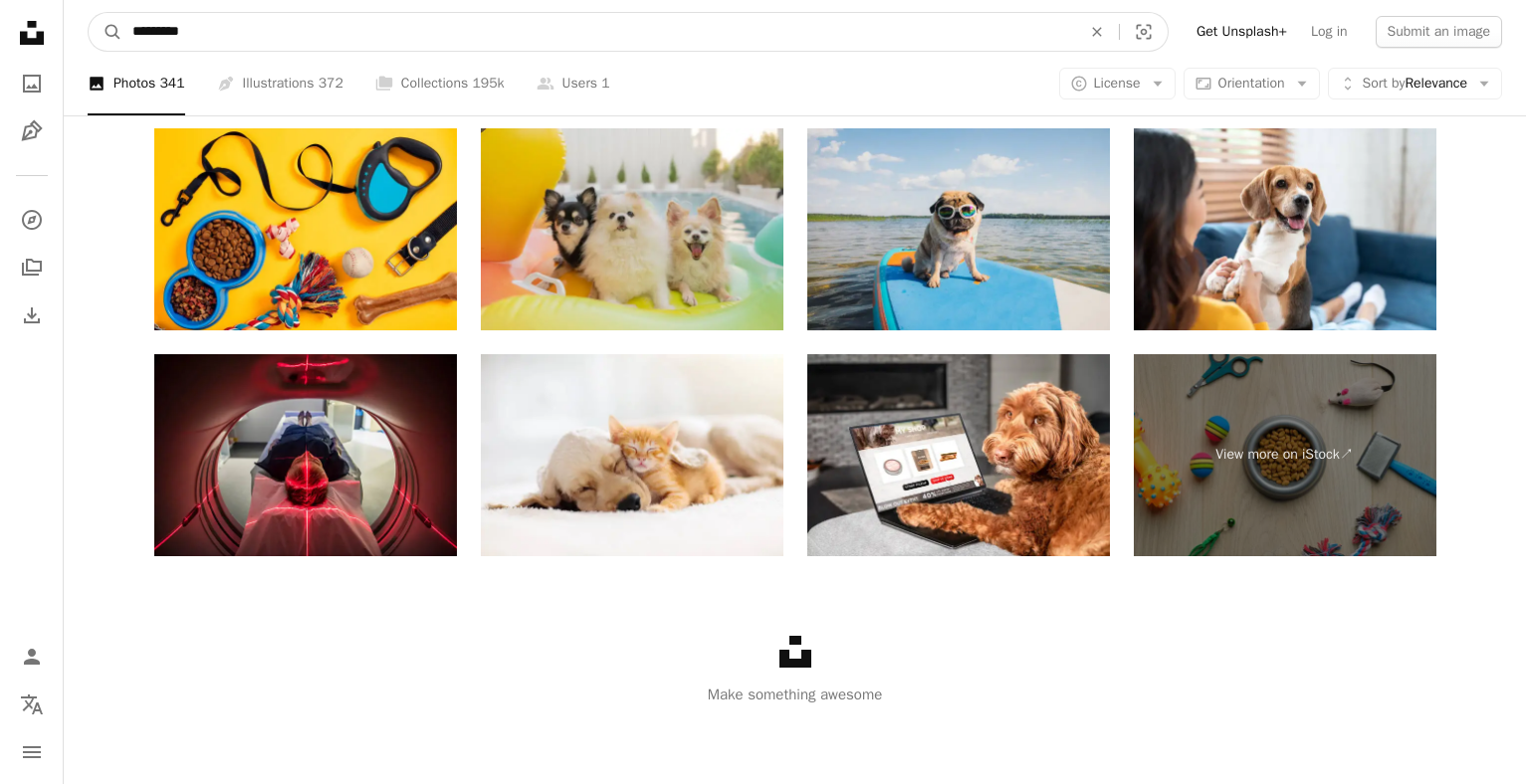 click on "A magnifying glass" at bounding box center (106, 32) 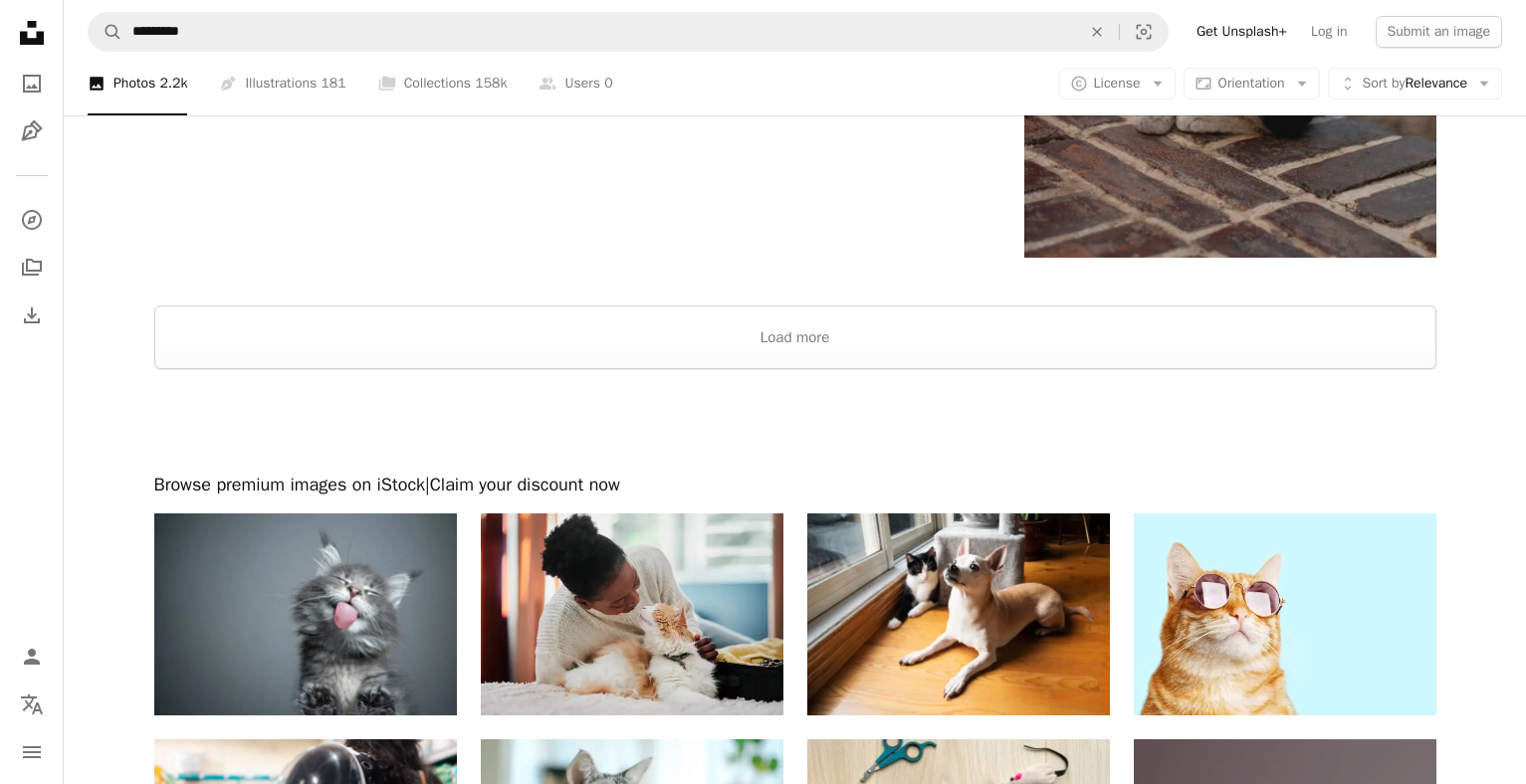 scroll, scrollTop: 3795, scrollLeft: 0, axis: vertical 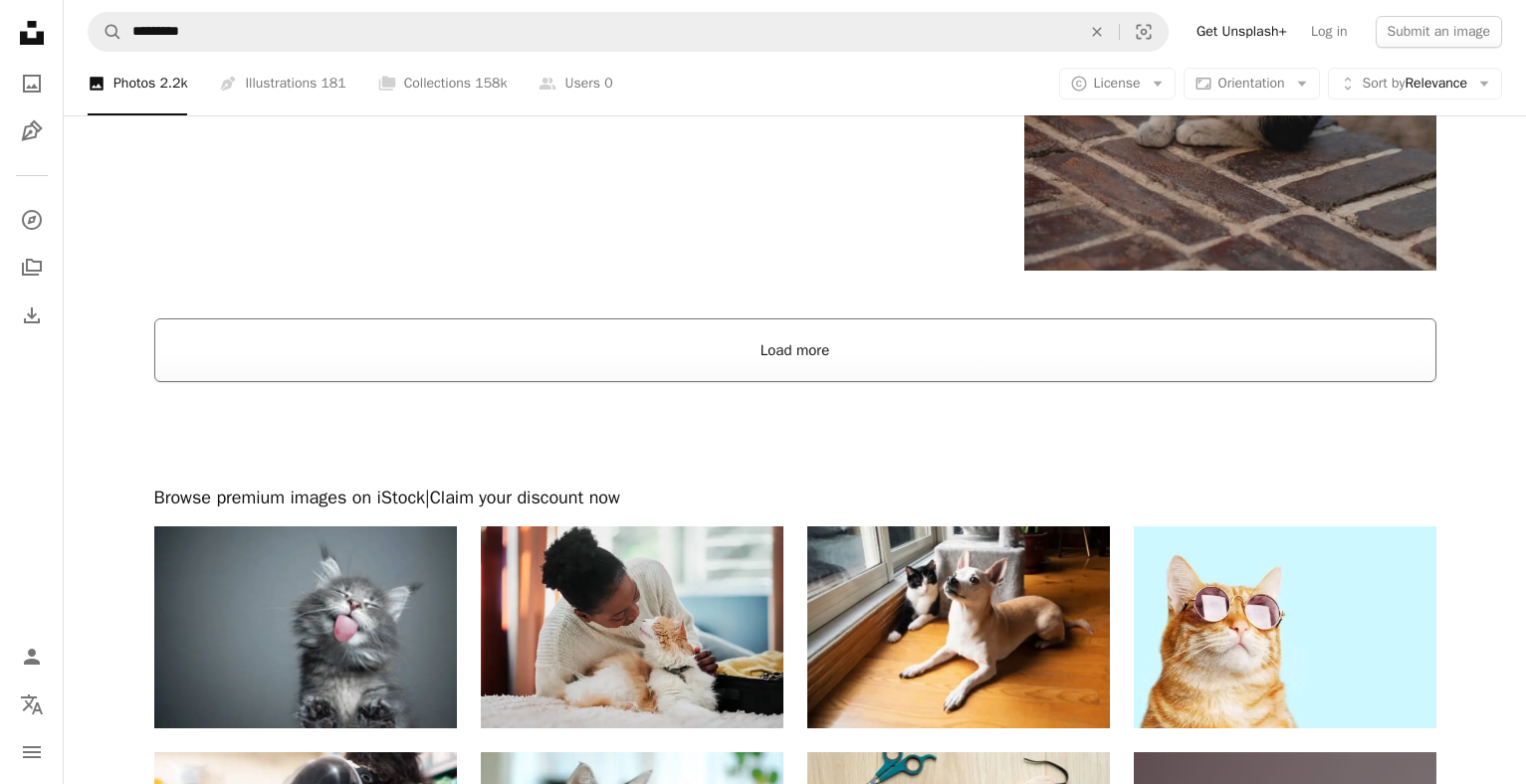 click on "Load more" at bounding box center [795, 350] 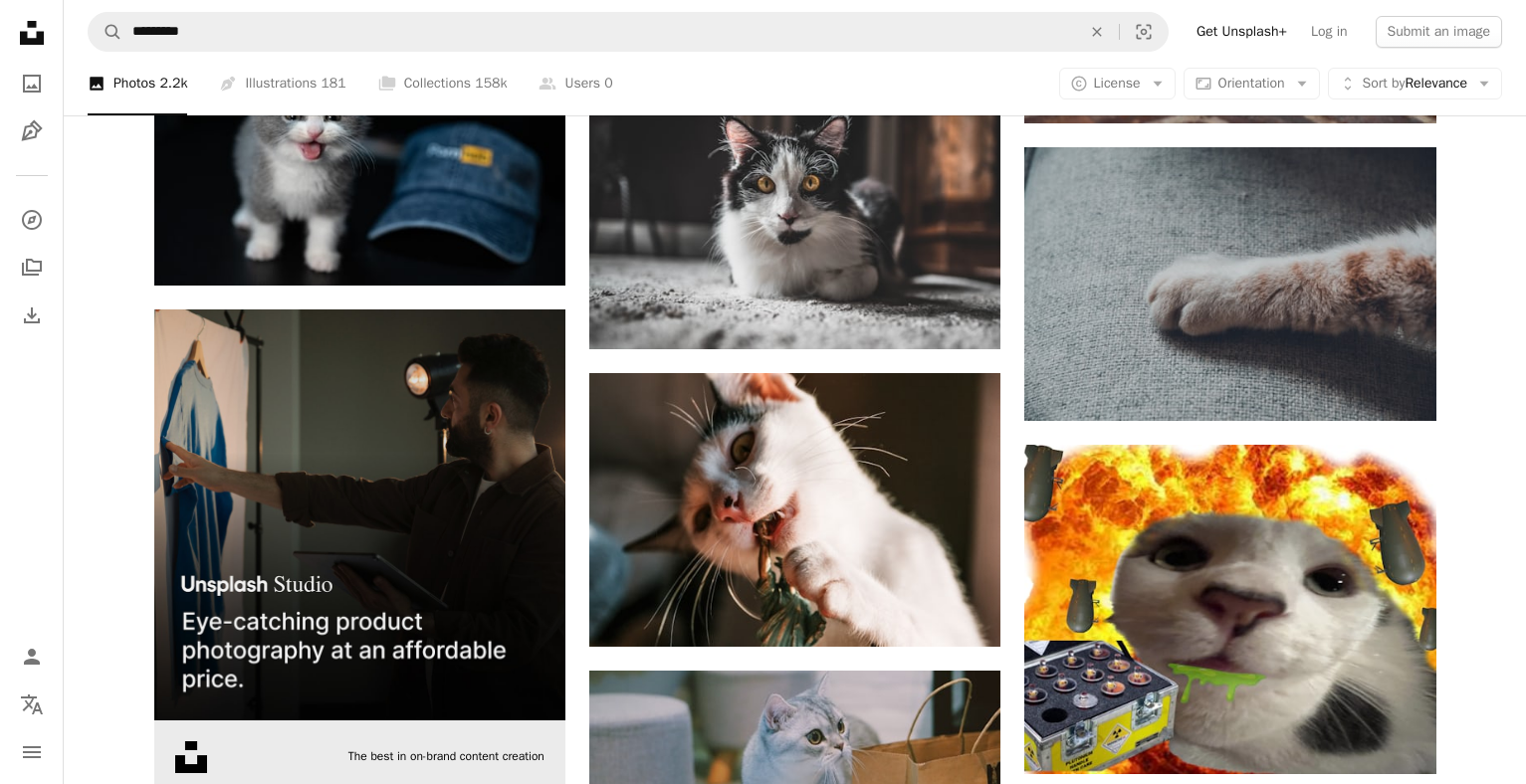 scroll, scrollTop: 4193, scrollLeft: 0, axis: vertical 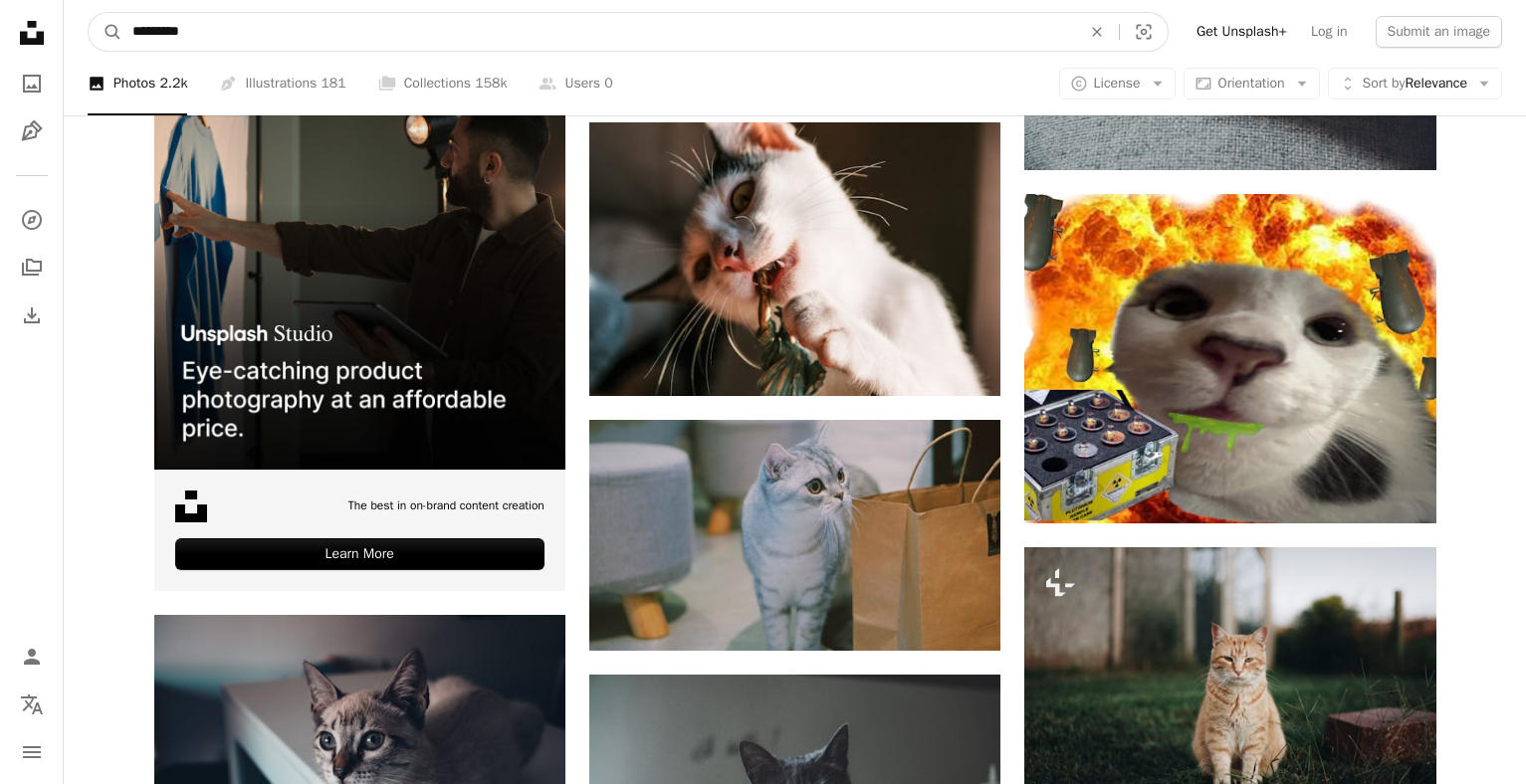drag, startPoint x: 232, startPoint y: 24, endPoint x: 157, endPoint y: 25, distance: 75.00667 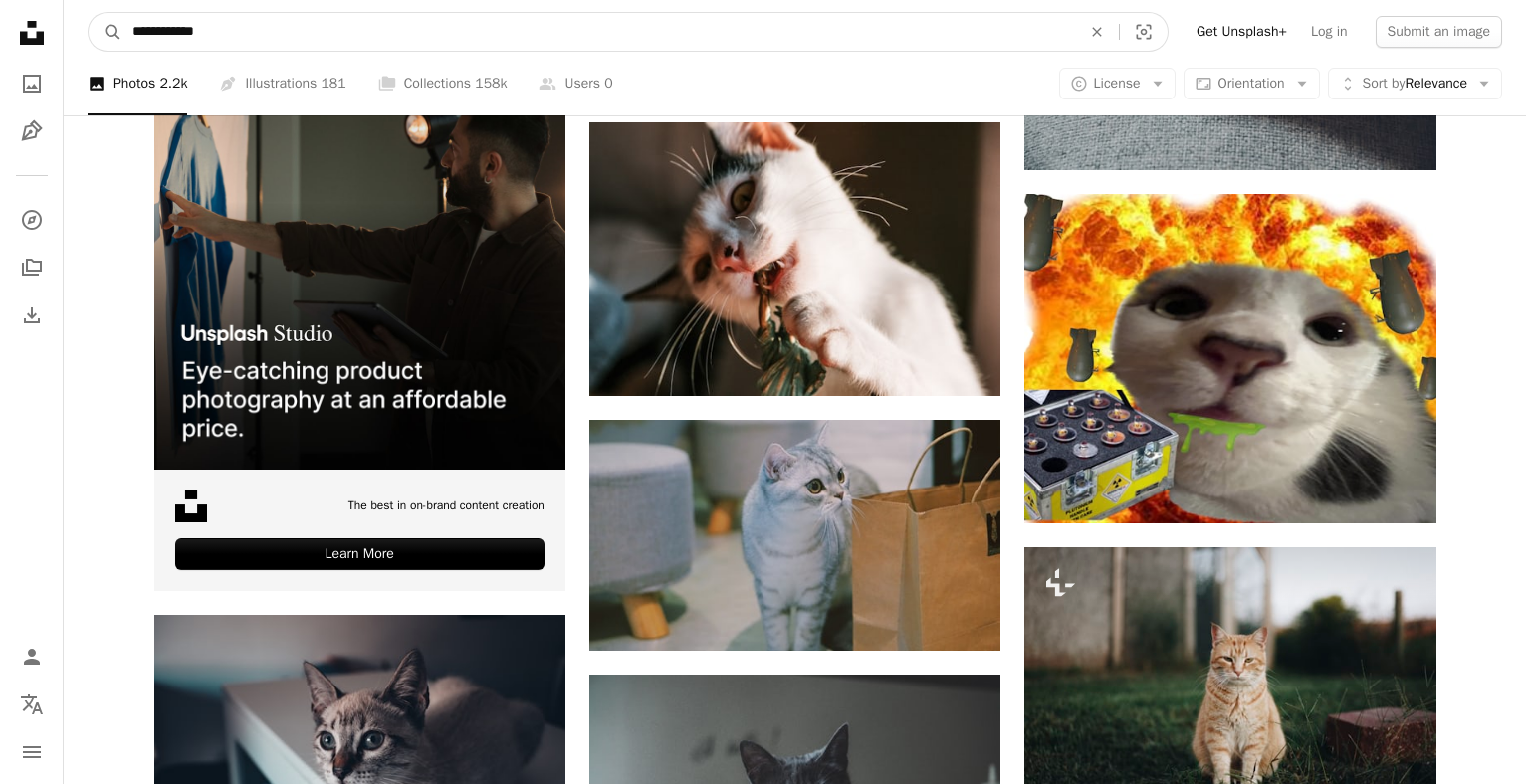 type on "**********" 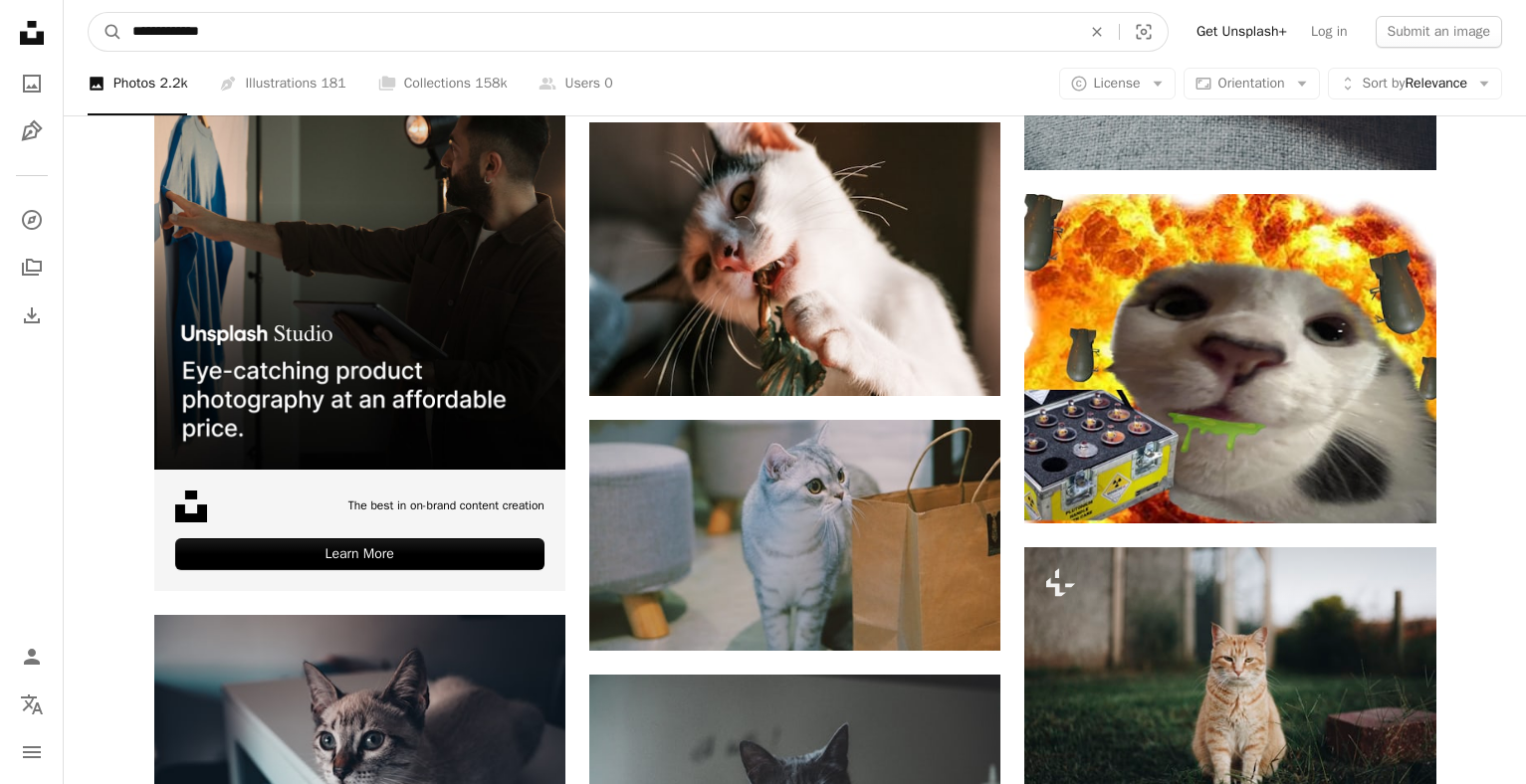 click on "A magnifying glass" at bounding box center [106, 32] 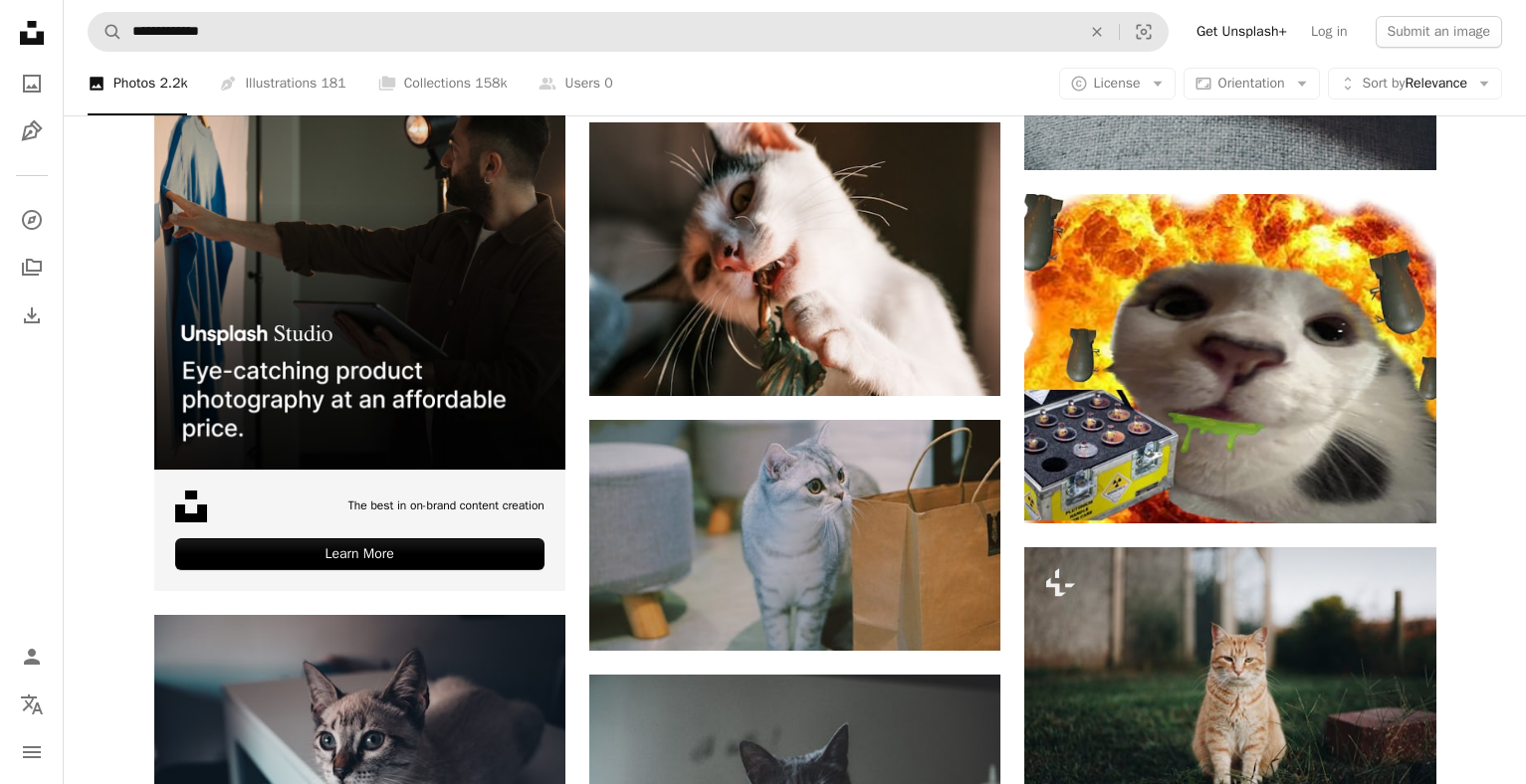 scroll, scrollTop: 0, scrollLeft: 0, axis: both 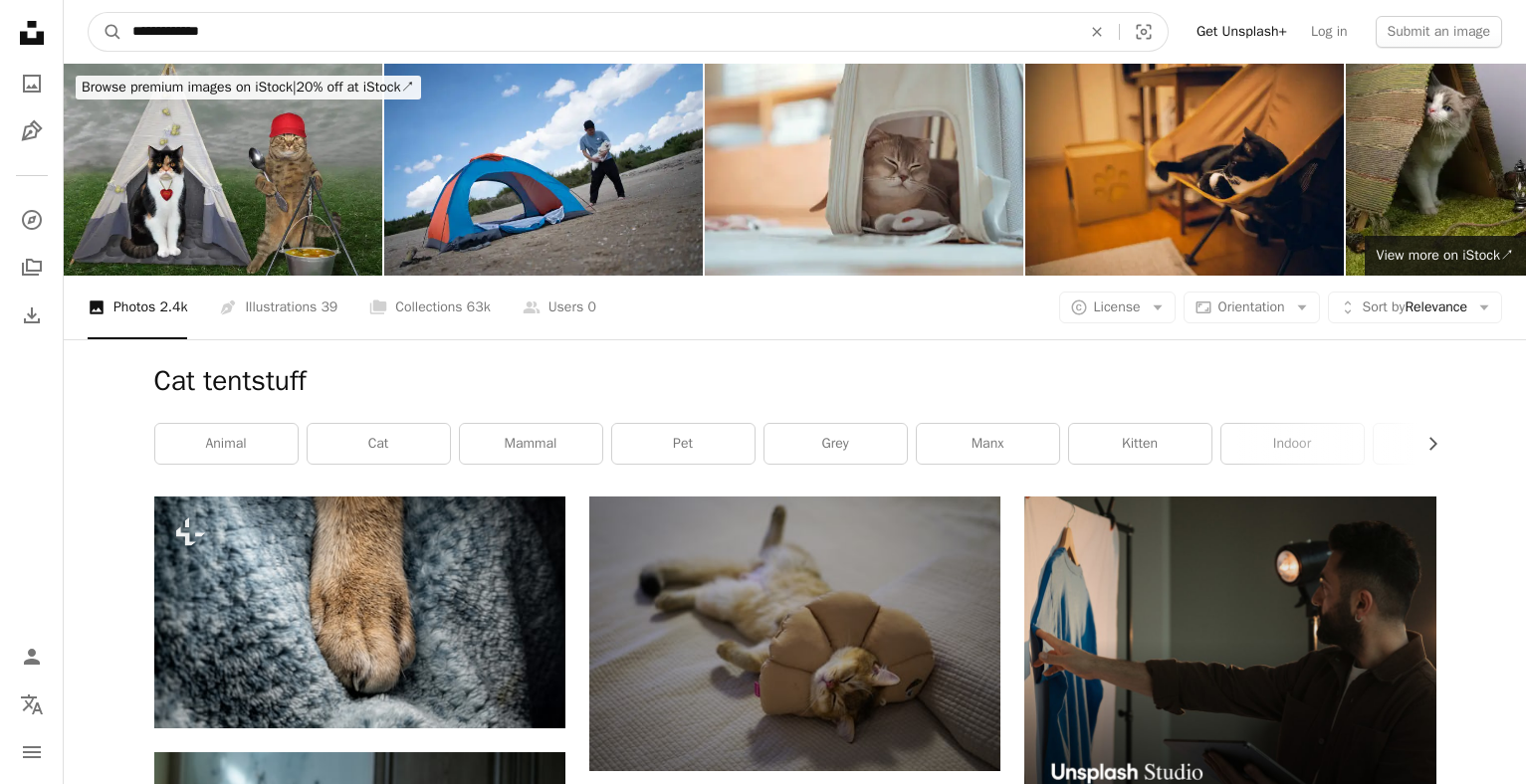 click on "**********" at bounding box center (598, 32) 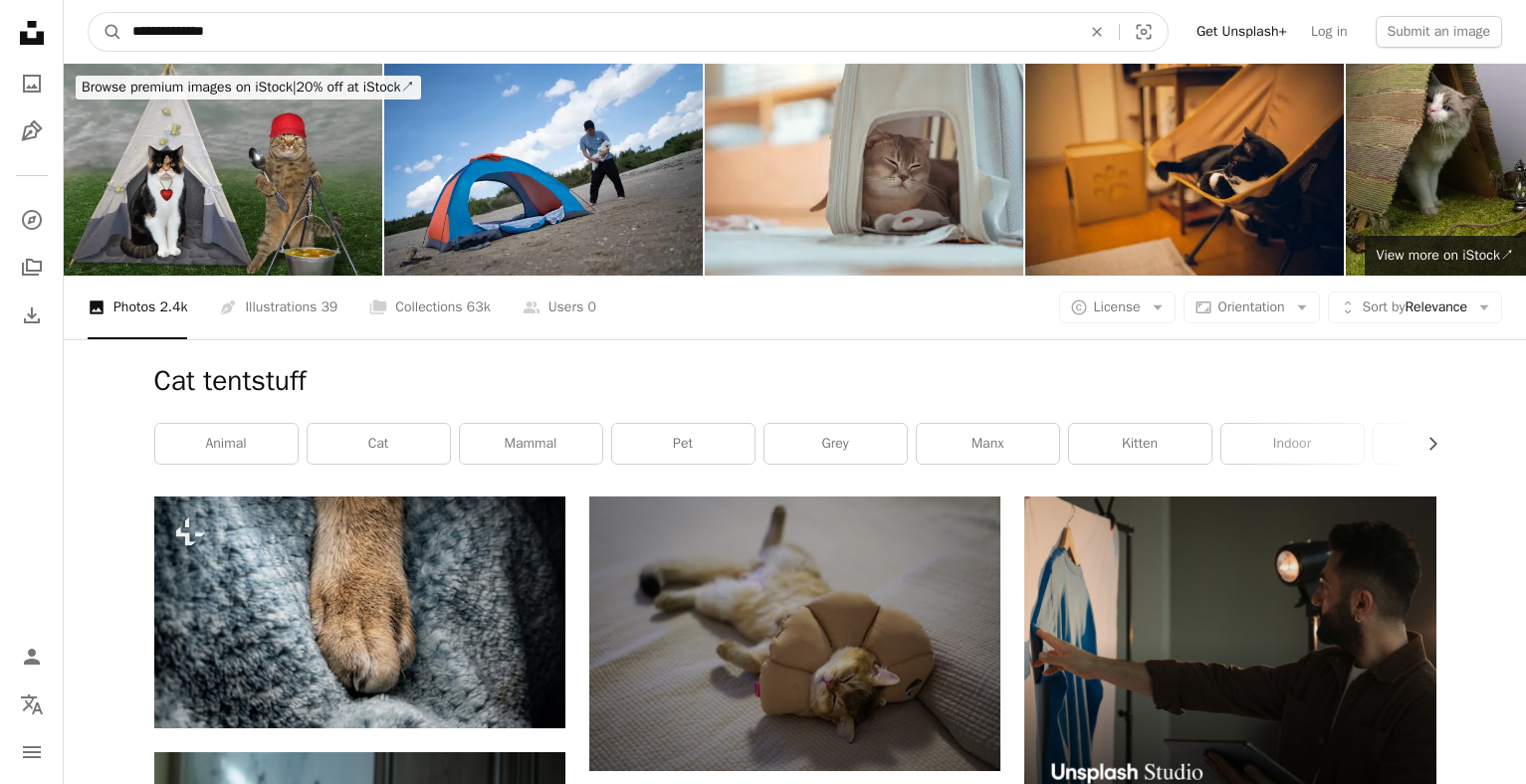 click on "A magnifying glass" at bounding box center (106, 32) 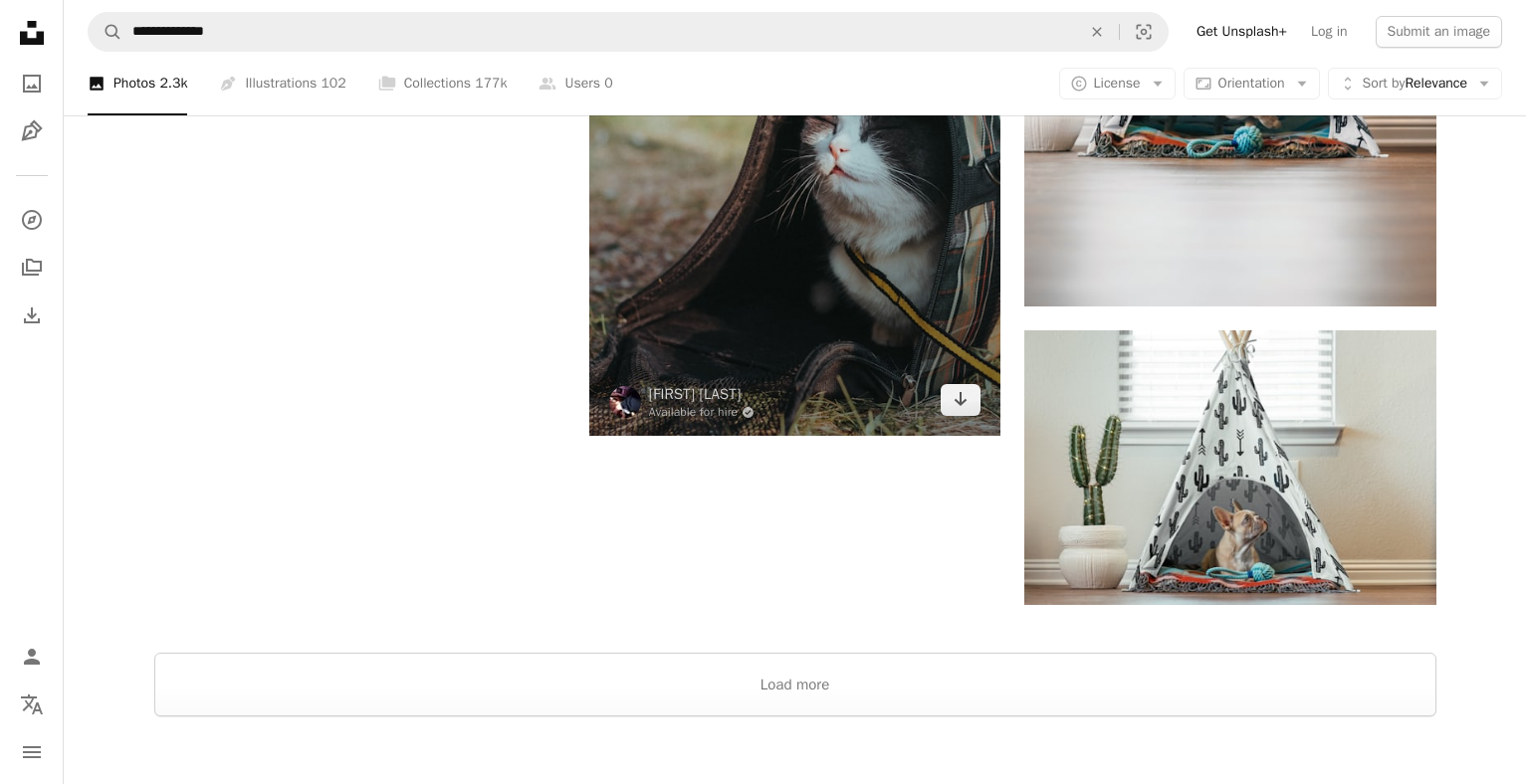 scroll, scrollTop: 3482, scrollLeft: 0, axis: vertical 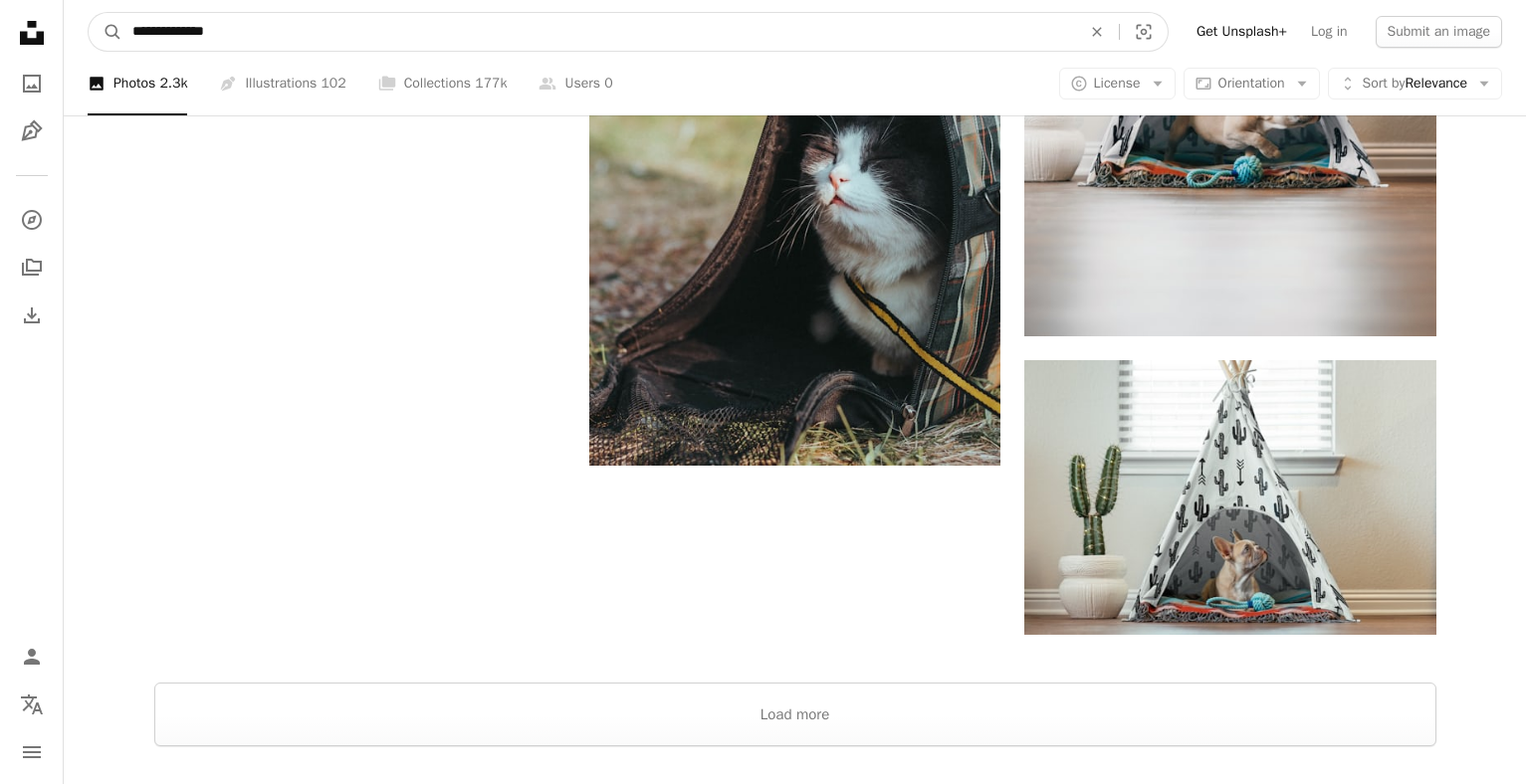 drag, startPoint x: 405, startPoint y: 26, endPoint x: 42, endPoint y: 16, distance: 363.13771 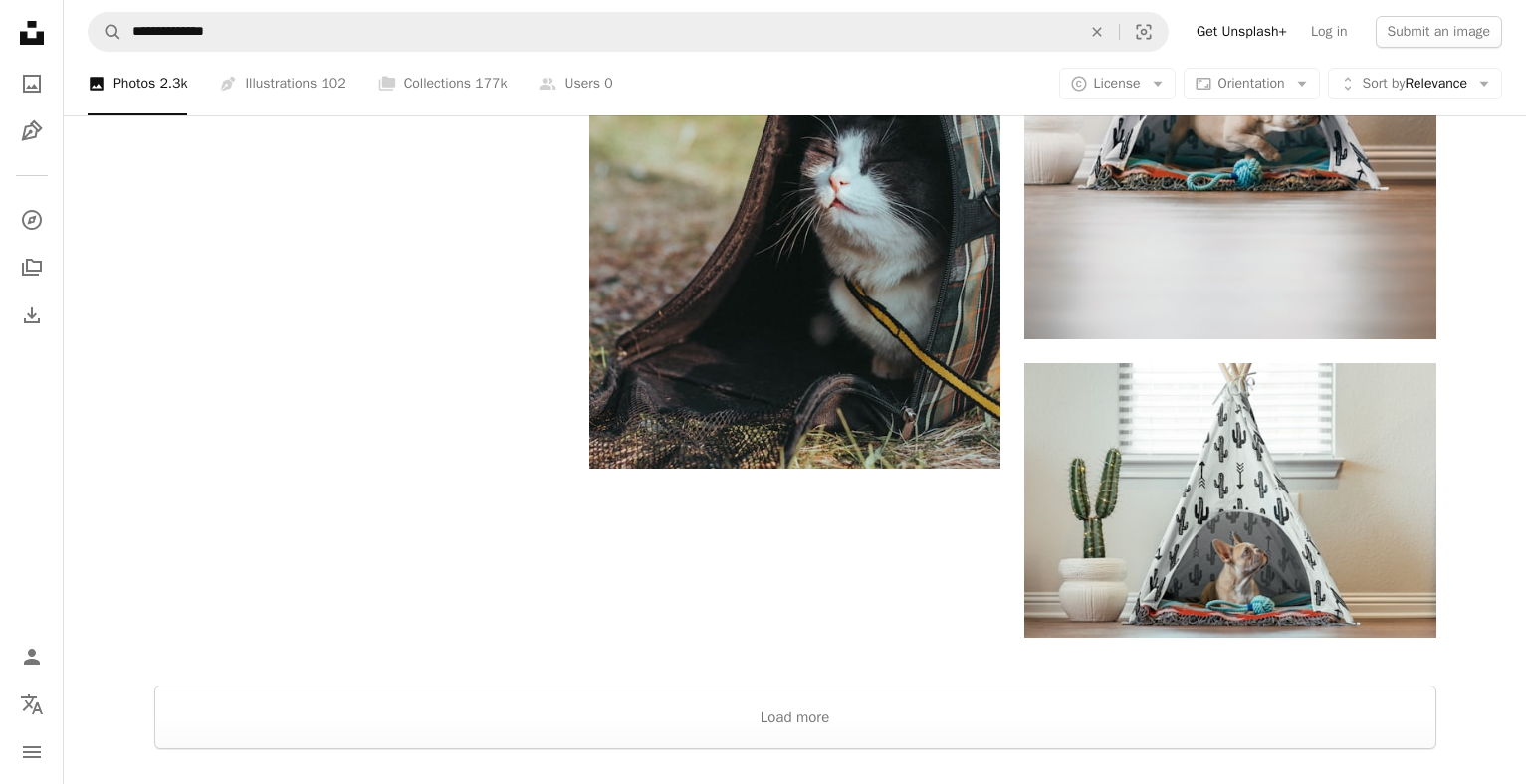 click on "Unsplash logo Unsplash Home" 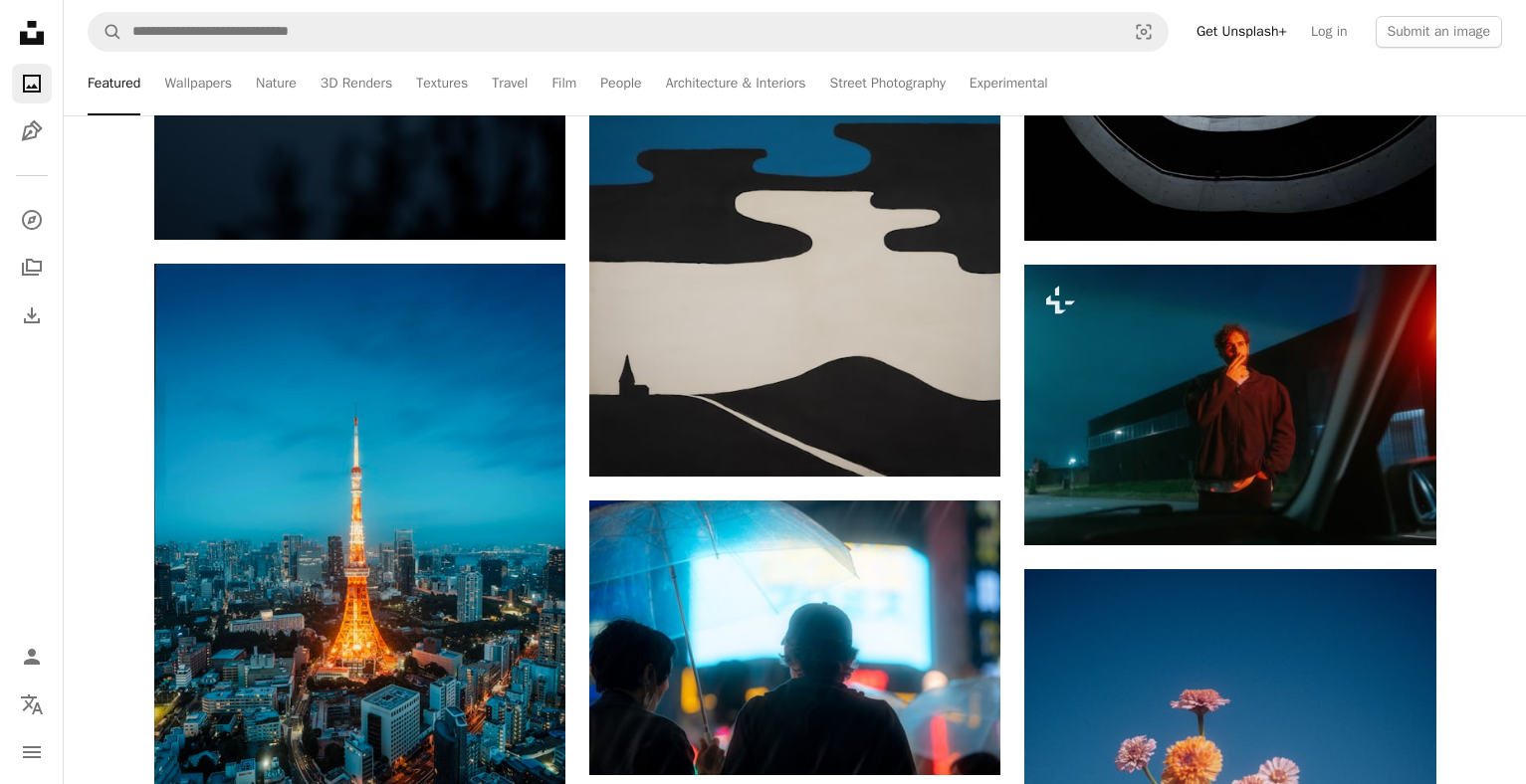 scroll, scrollTop: 0, scrollLeft: 0, axis: both 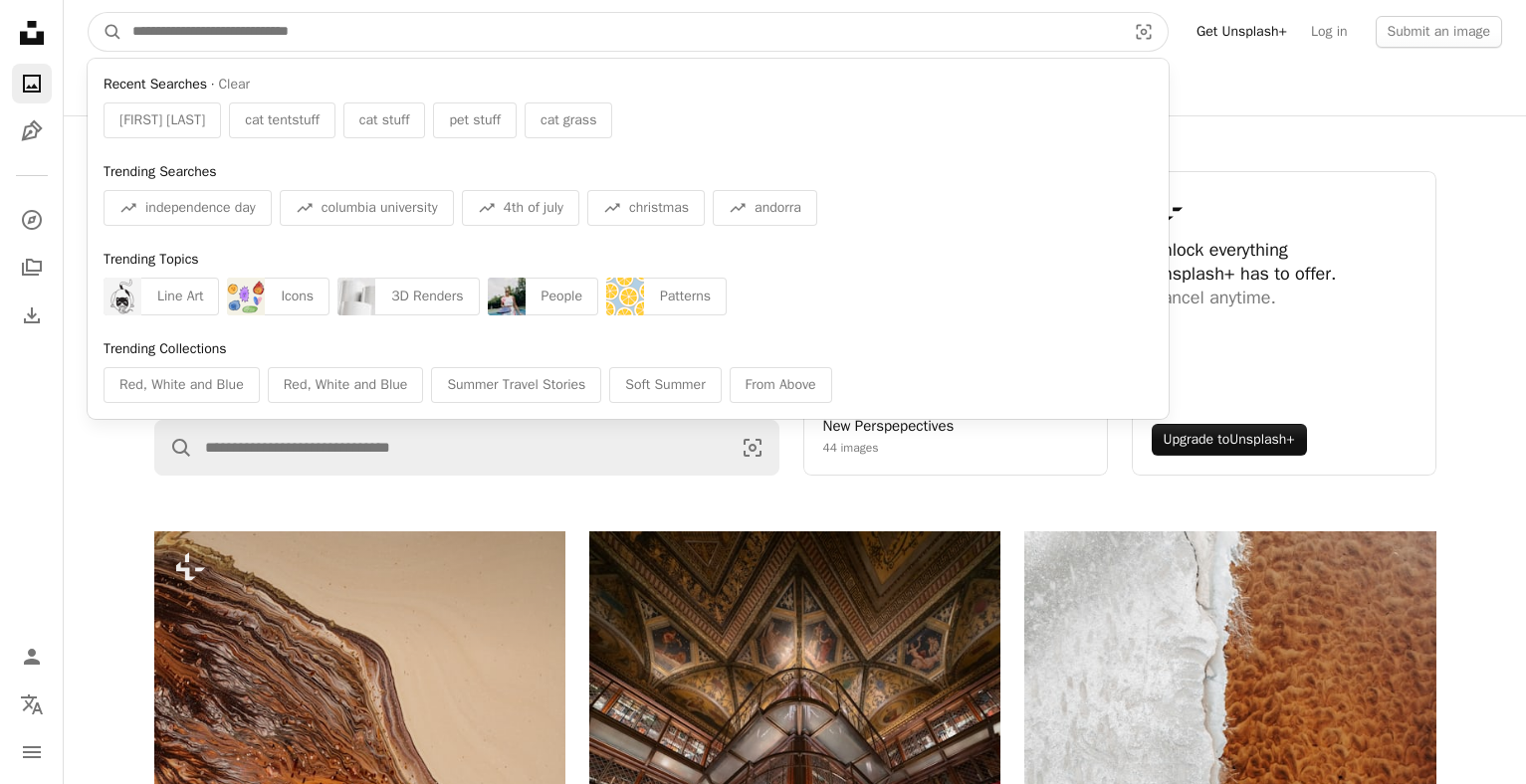 click at bounding box center (621, 32) 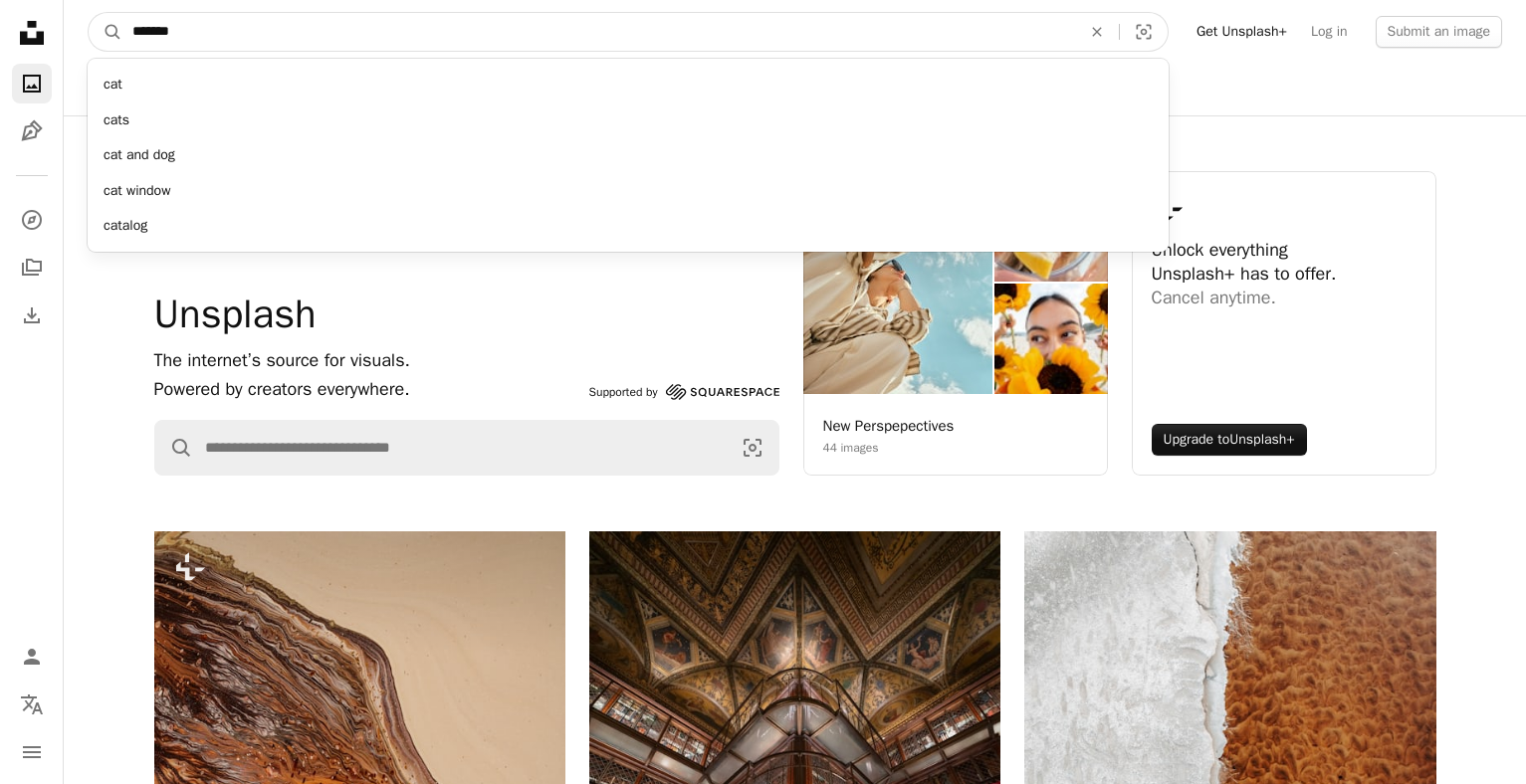 type on "*******" 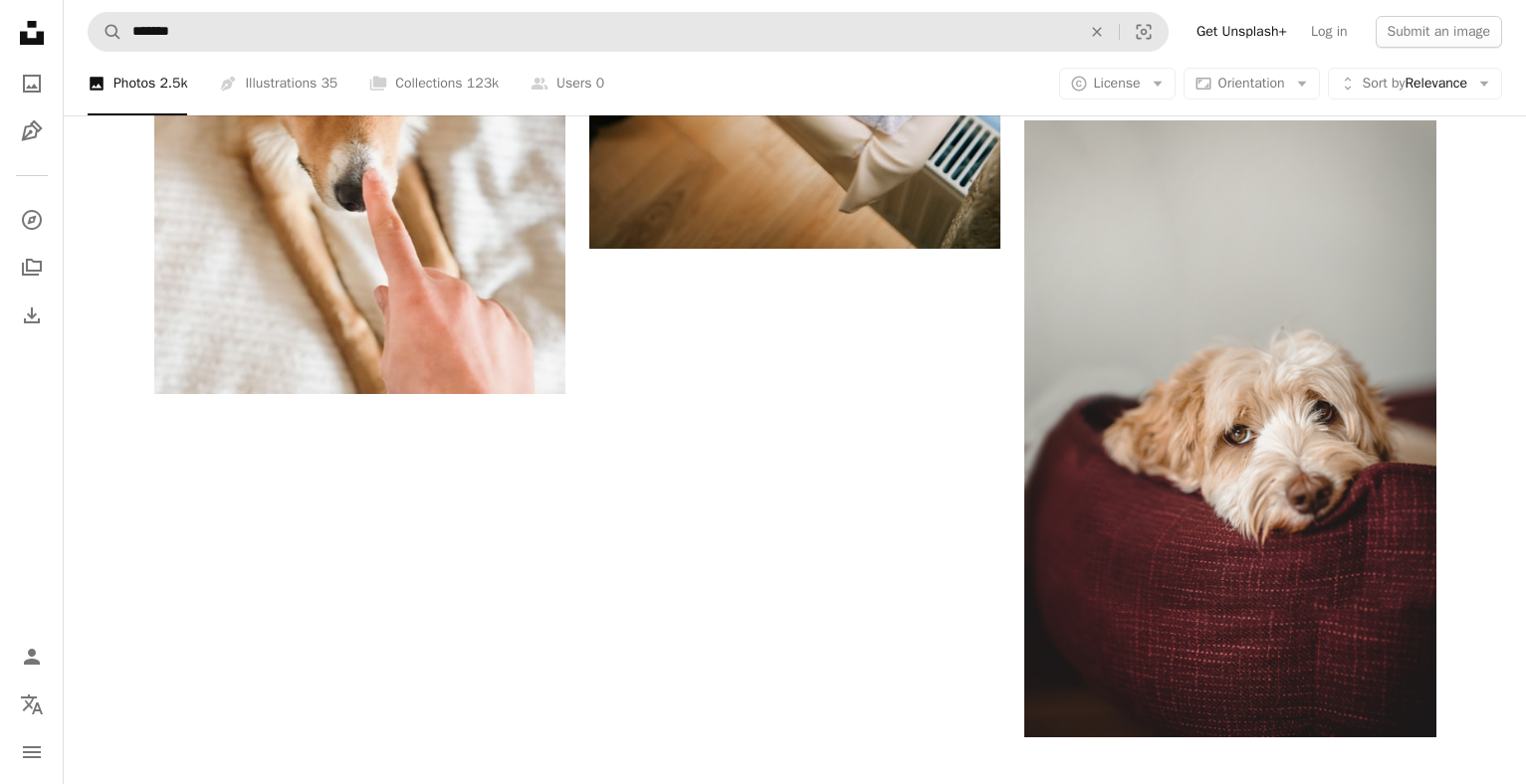 scroll, scrollTop: 5870, scrollLeft: 0, axis: vertical 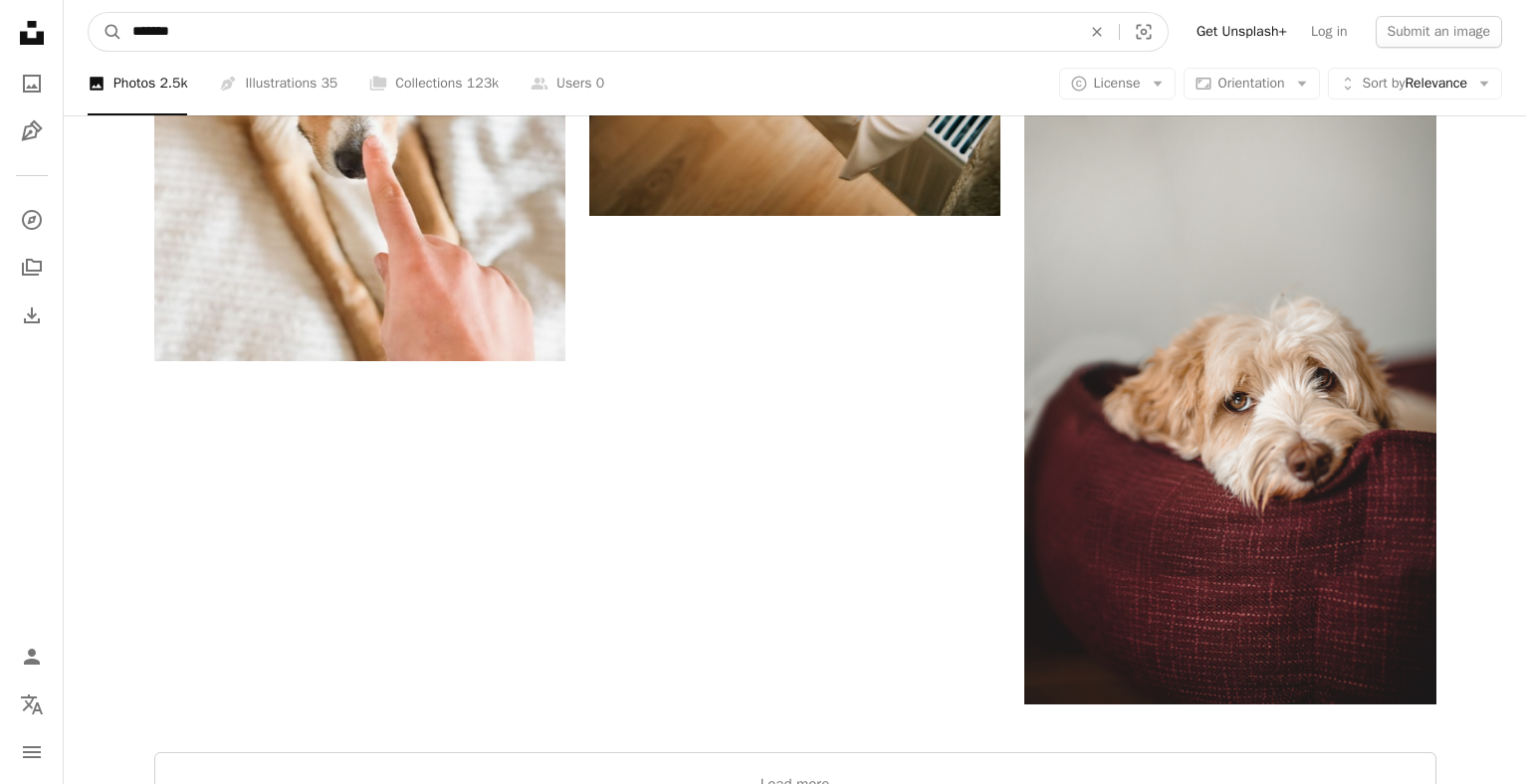 click on "*******" at bounding box center [598, 32] 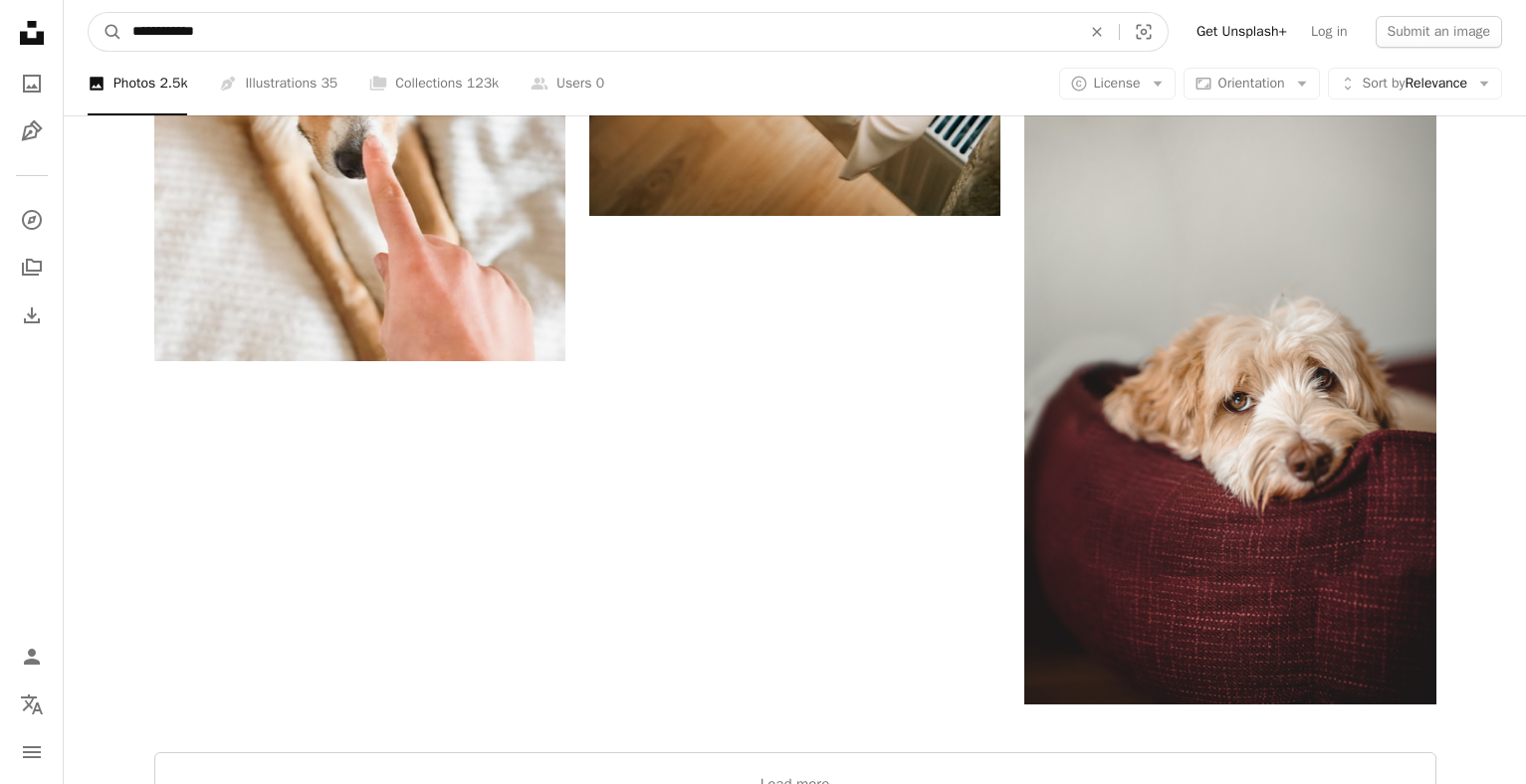 type on "**********" 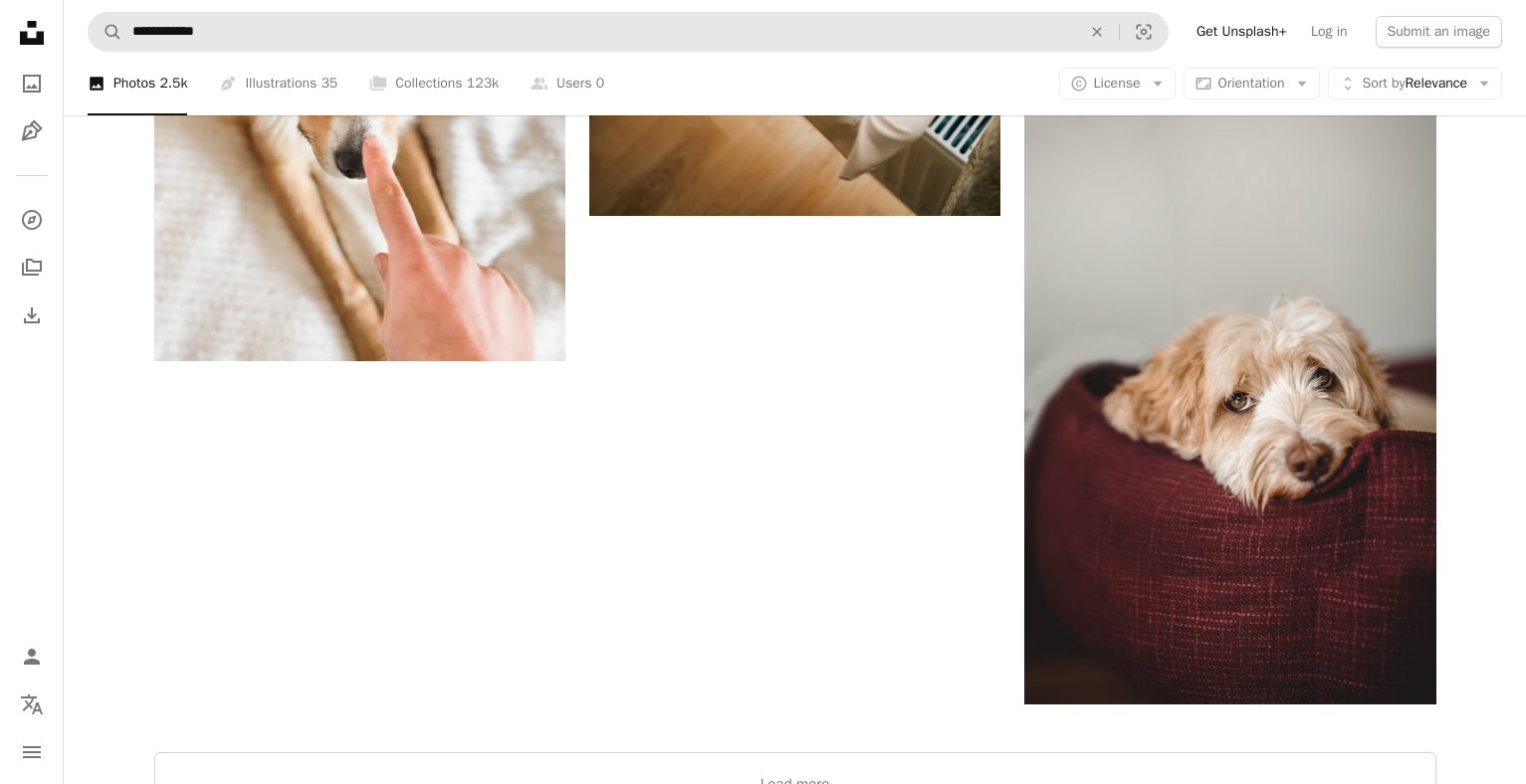 scroll, scrollTop: 0, scrollLeft: 0, axis: both 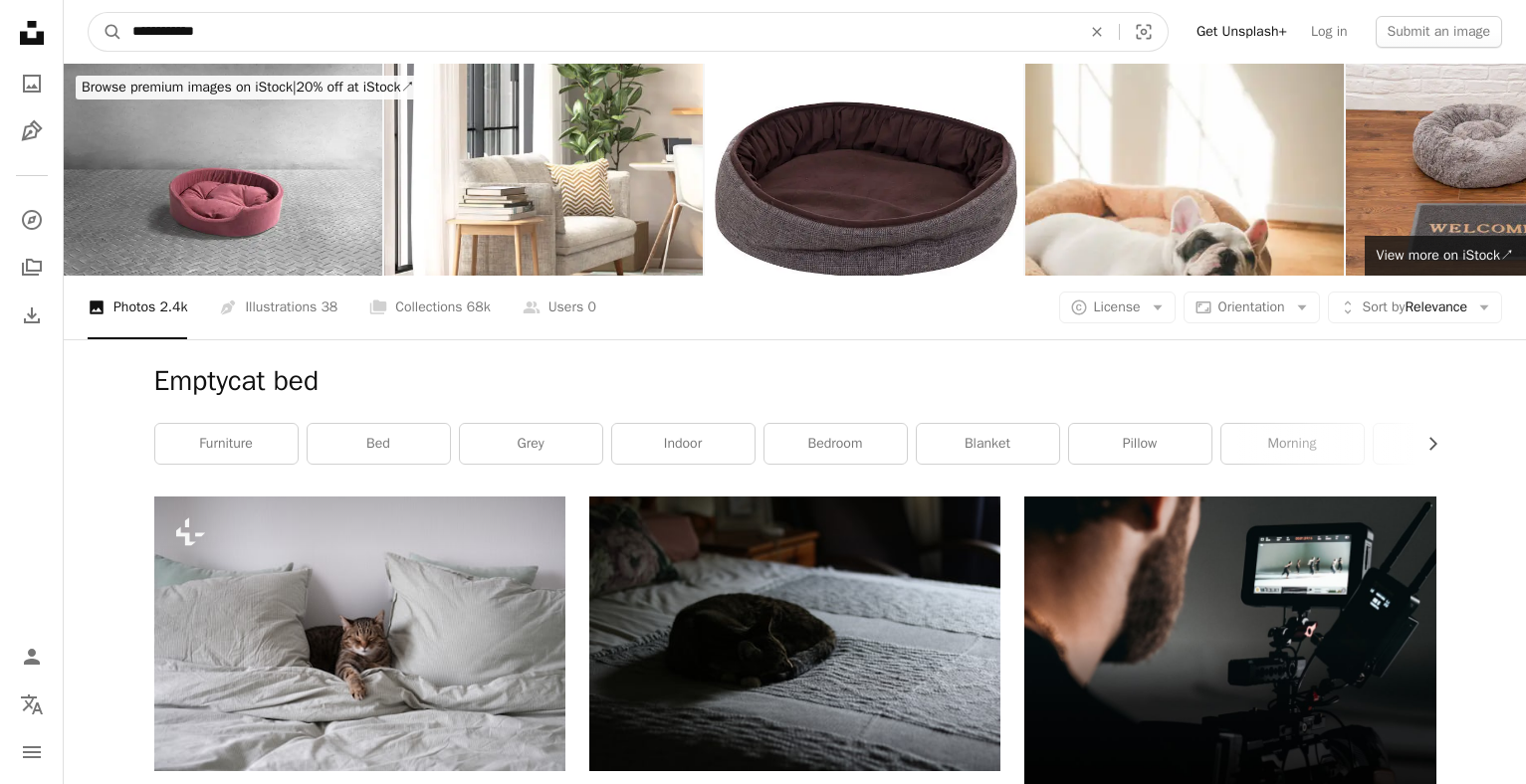 click on "**********" at bounding box center (598, 32) 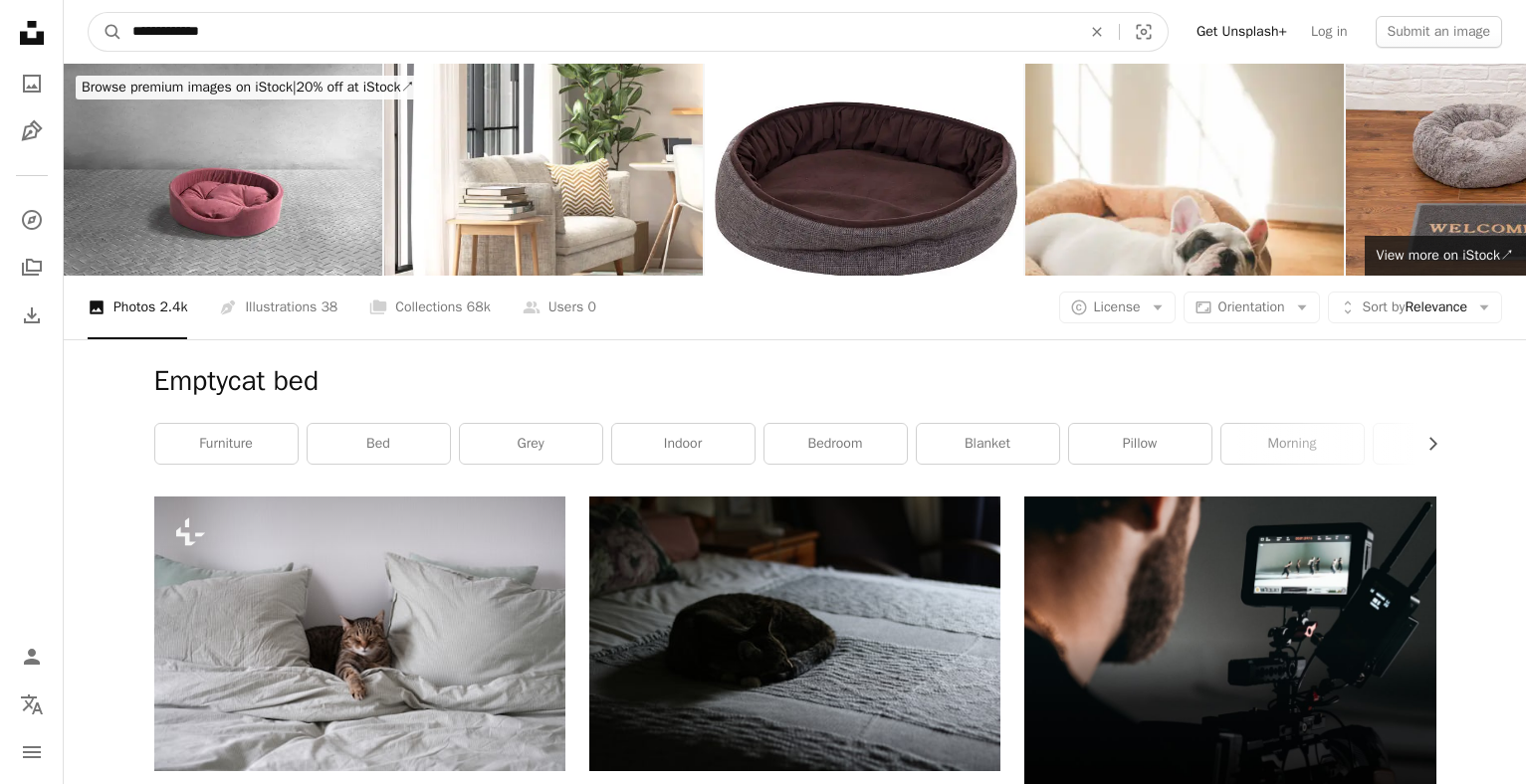 click on "A magnifying glass" at bounding box center (106, 32) 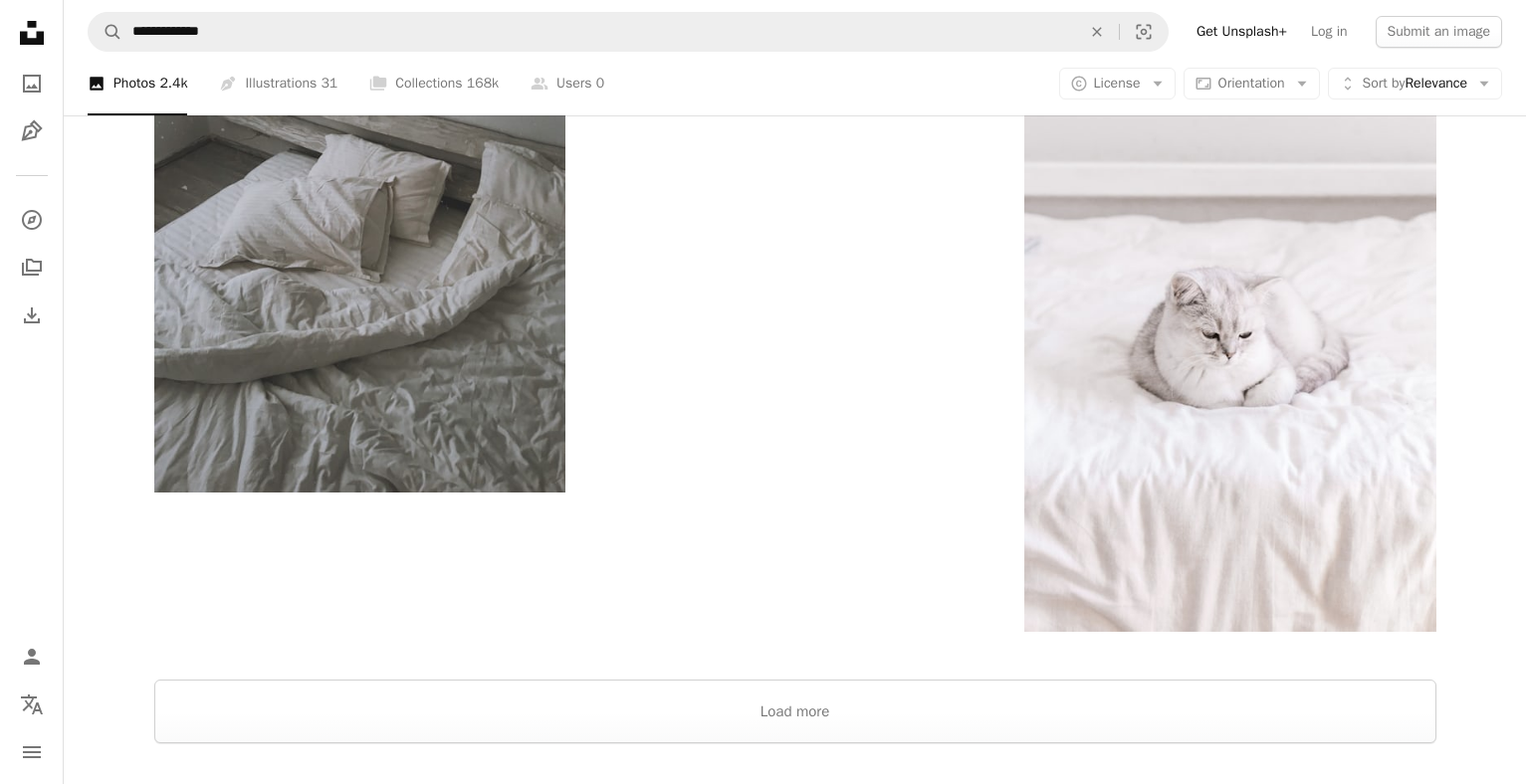 scroll, scrollTop: 3283, scrollLeft: 0, axis: vertical 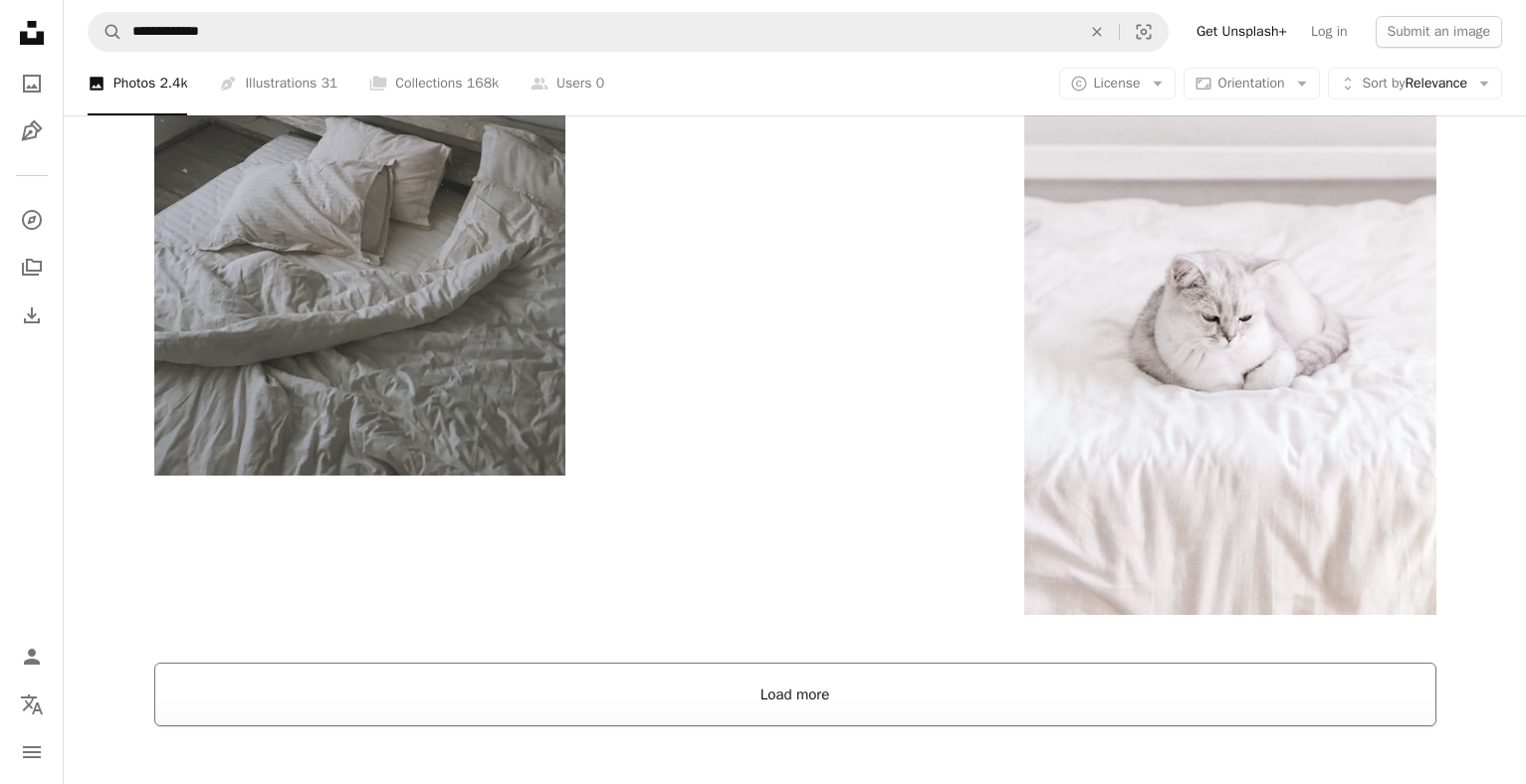 click on "Load more" at bounding box center [795, 694] 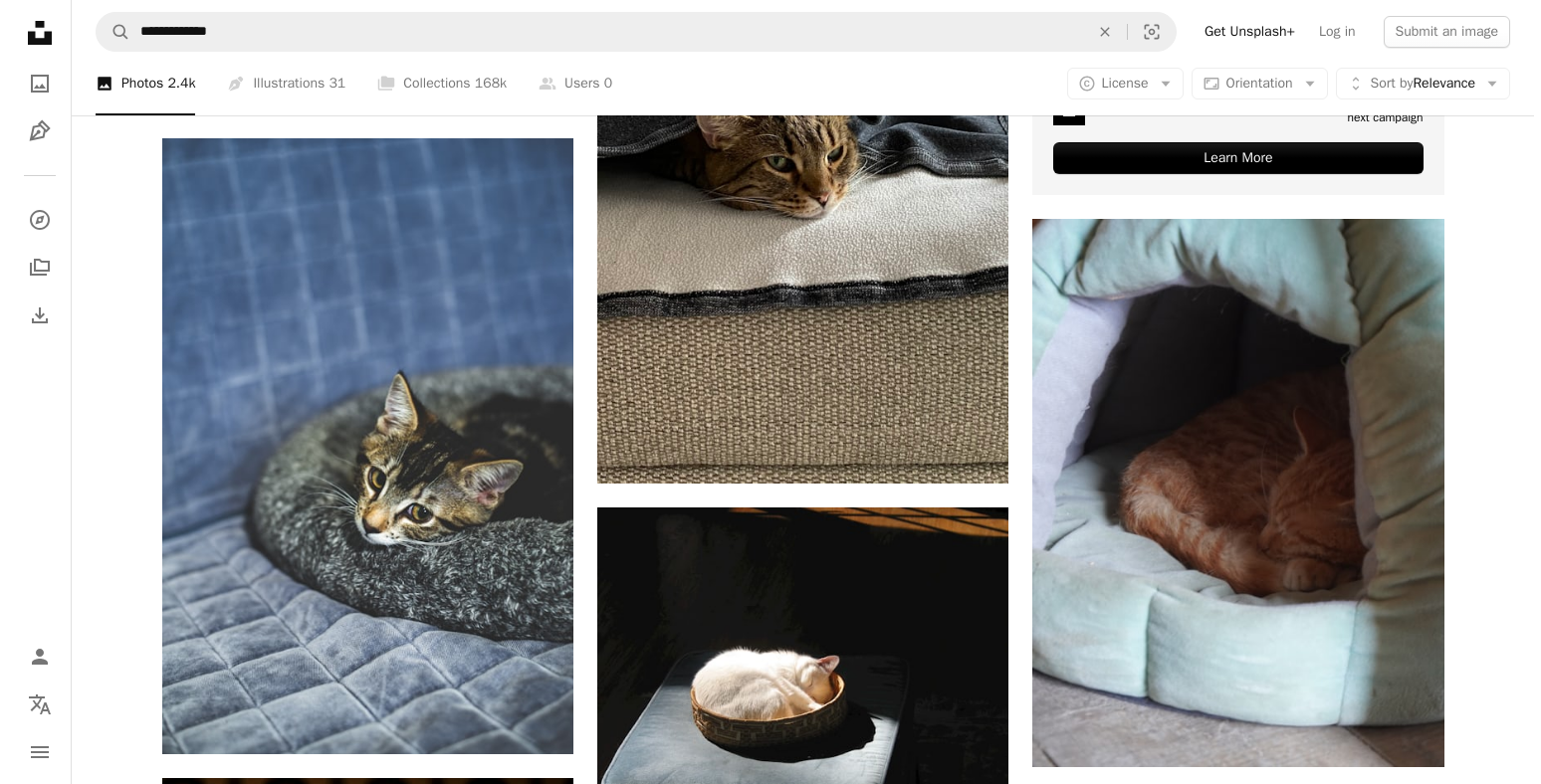 scroll, scrollTop: 9352, scrollLeft: 0, axis: vertical 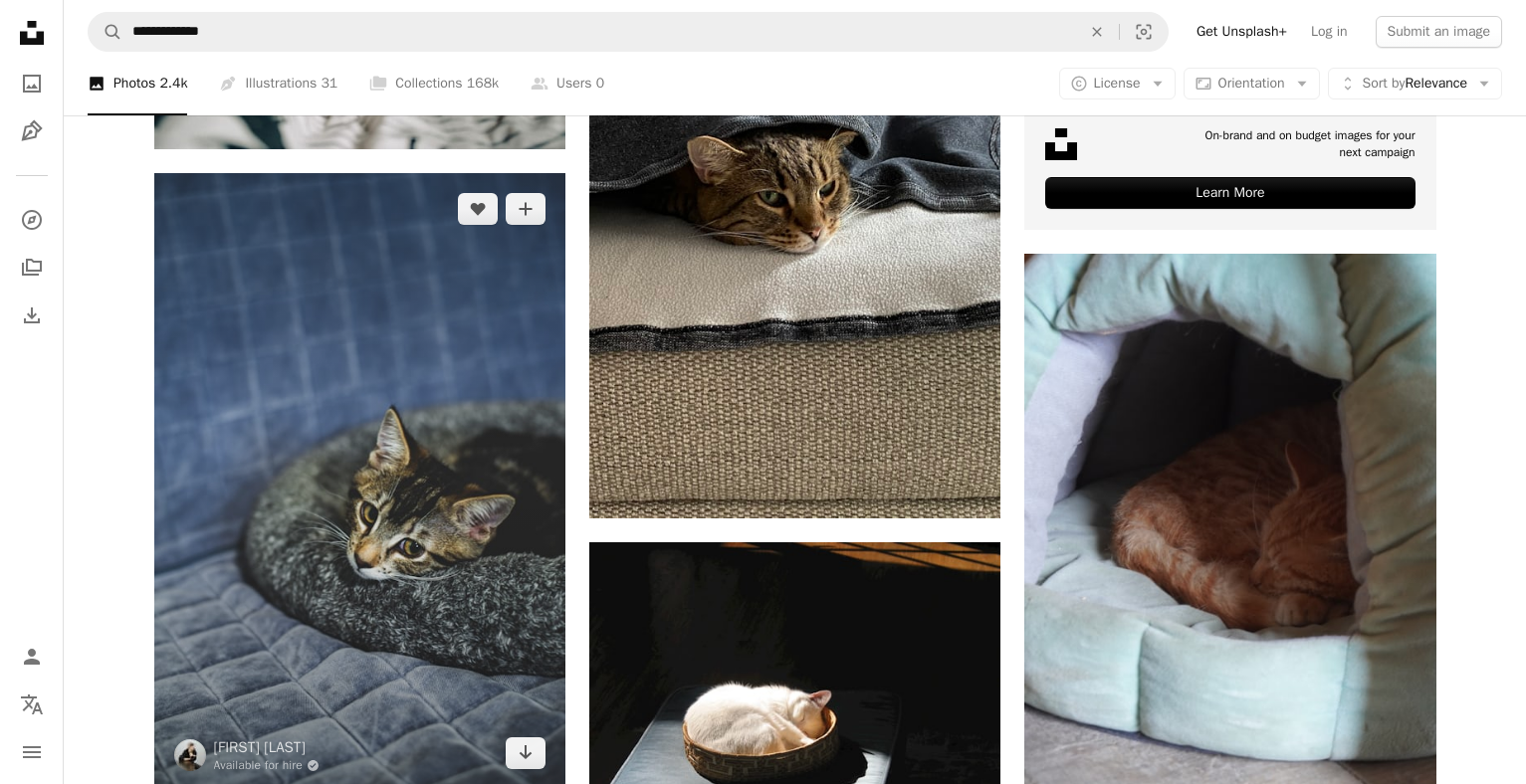 click at bounding box center (359, 481) 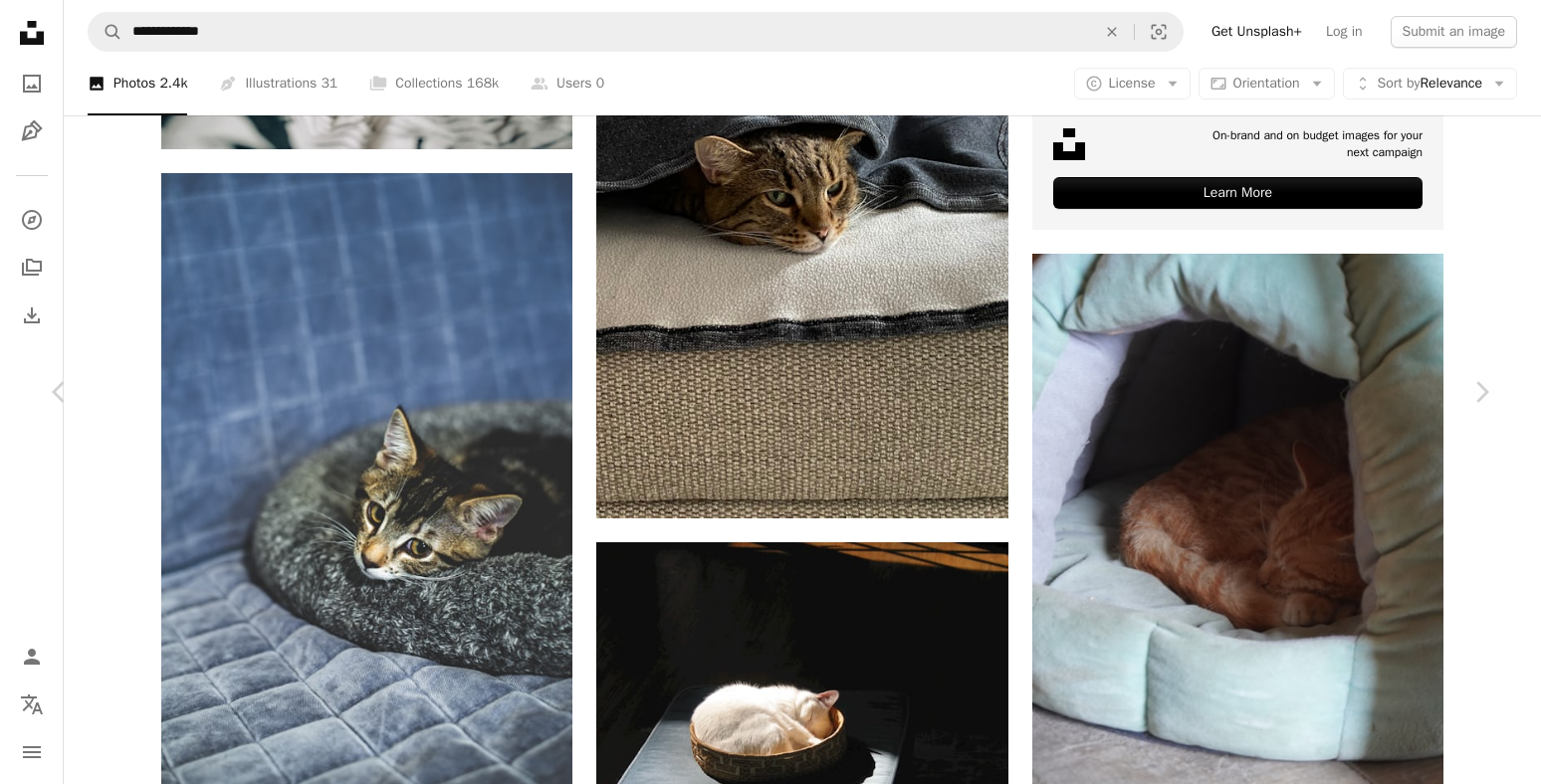 click on "Download free" at bounding box center (1293, 3252) 